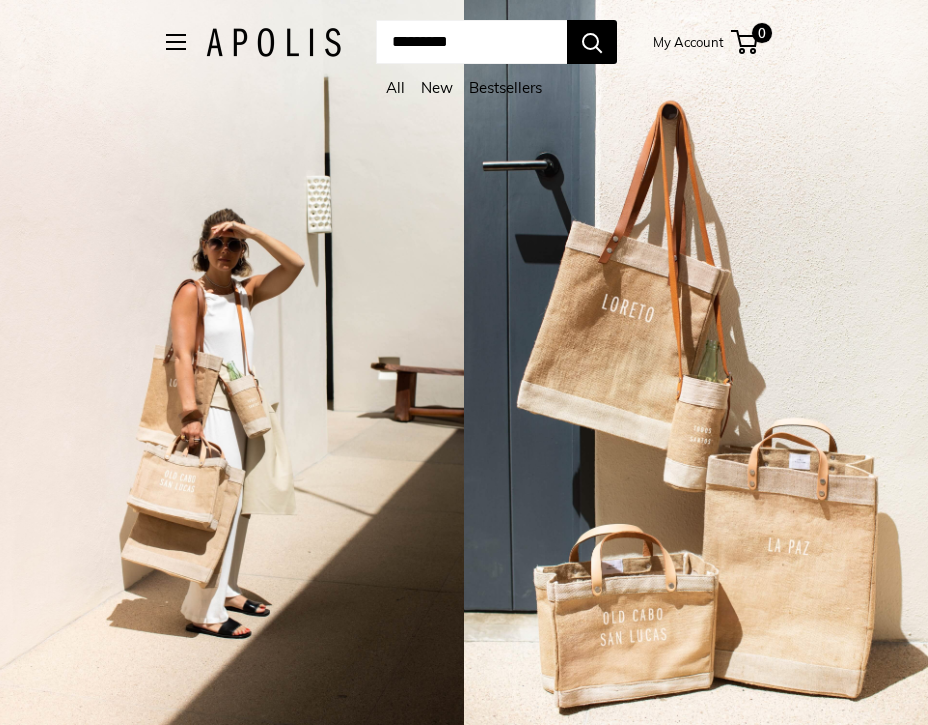 scroll, scrollTop: 0, scrollLeft: 0, axis: both 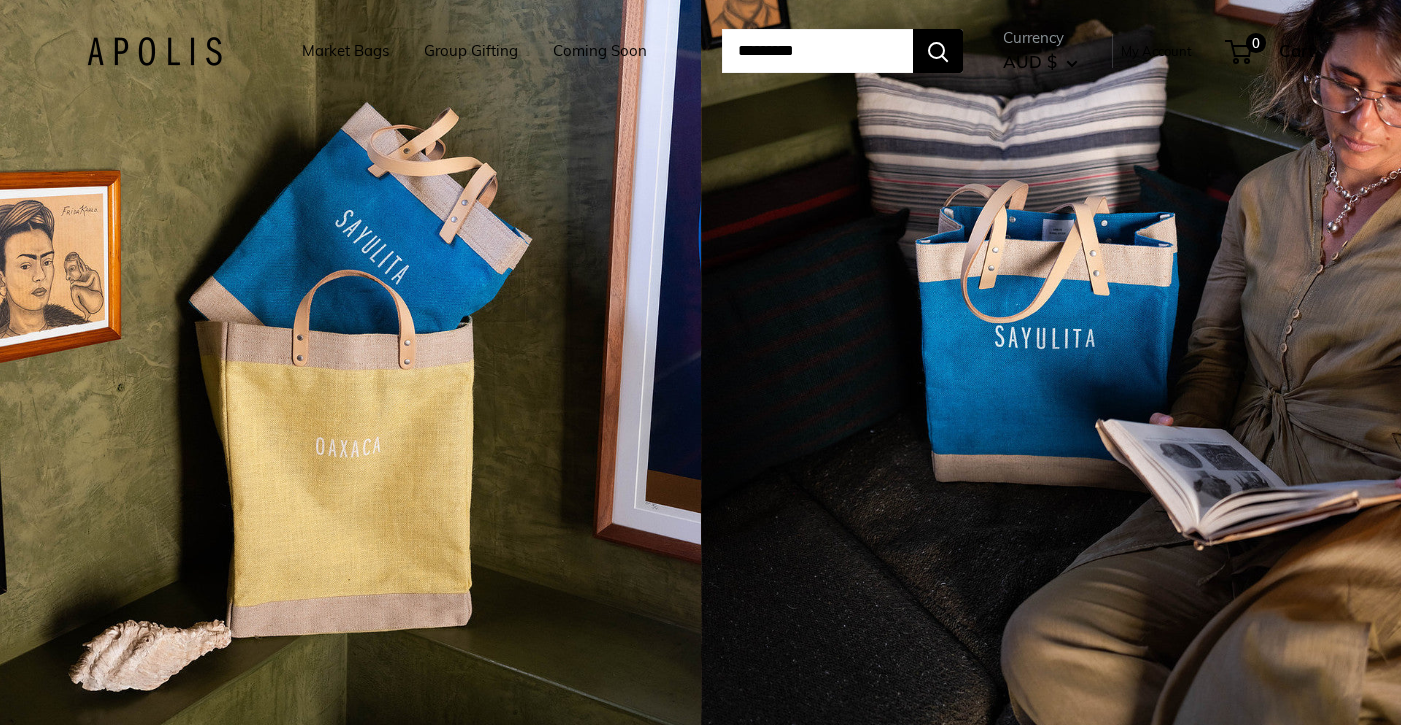 click on "Market Bags" at bounding box center (345, 51) 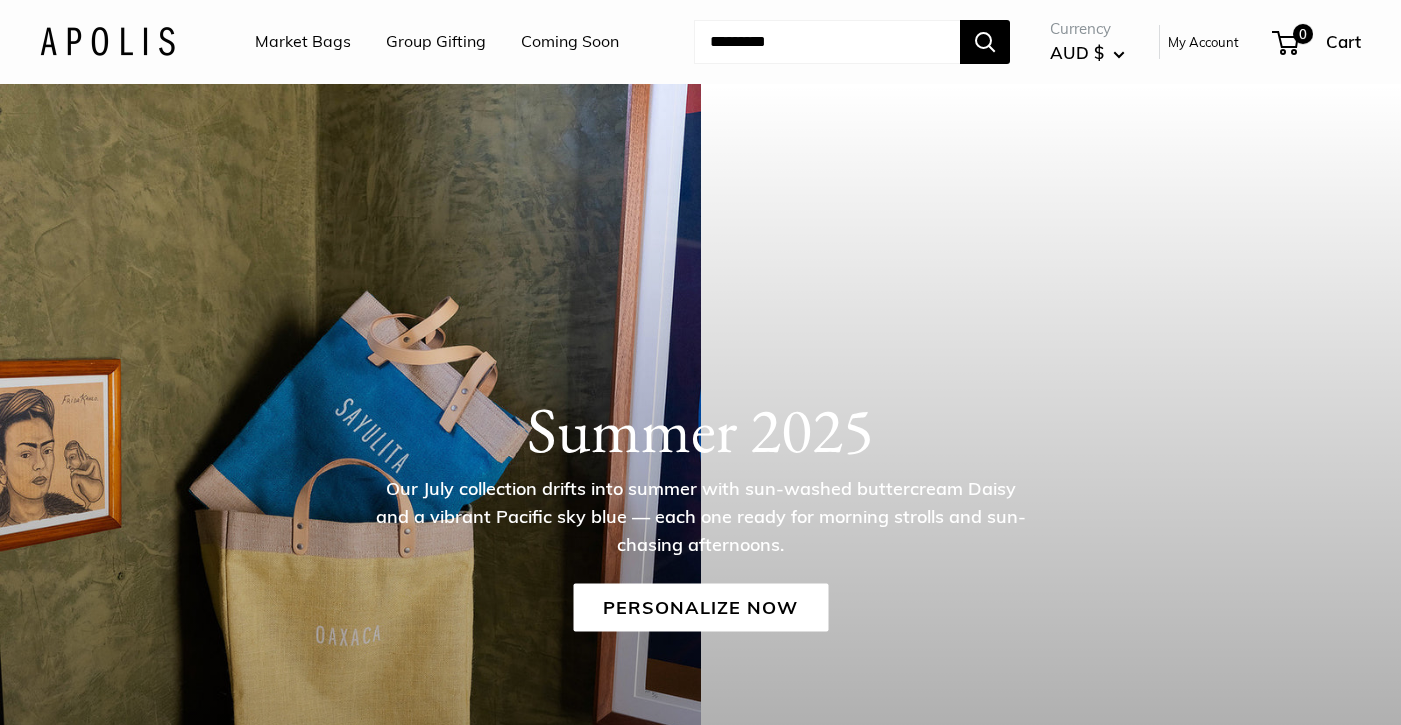 scroll, scrollTop: 0, scrollLeft: 0, axis: both 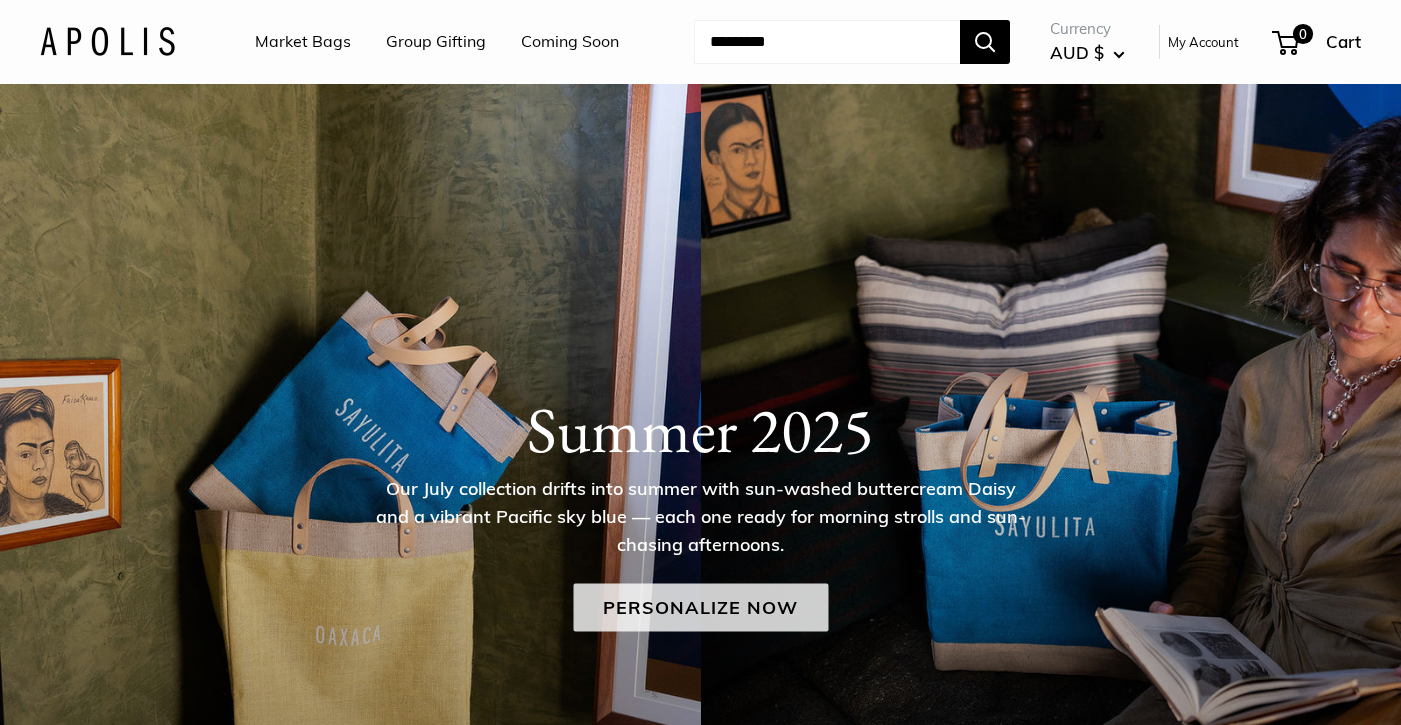 click on "Personalize Now" at bounding box center (700, 608) 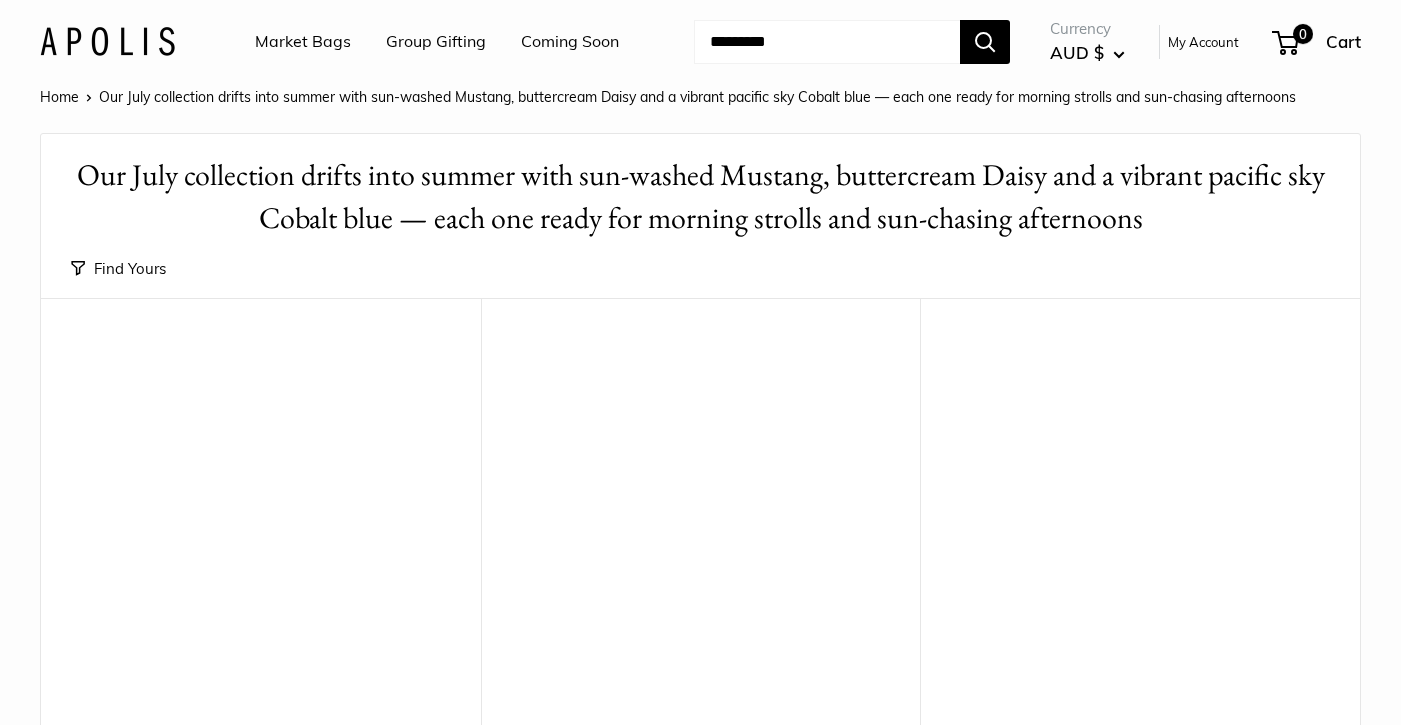 scroll, scrollTop: 0, scrollLeft: 0, axis: both 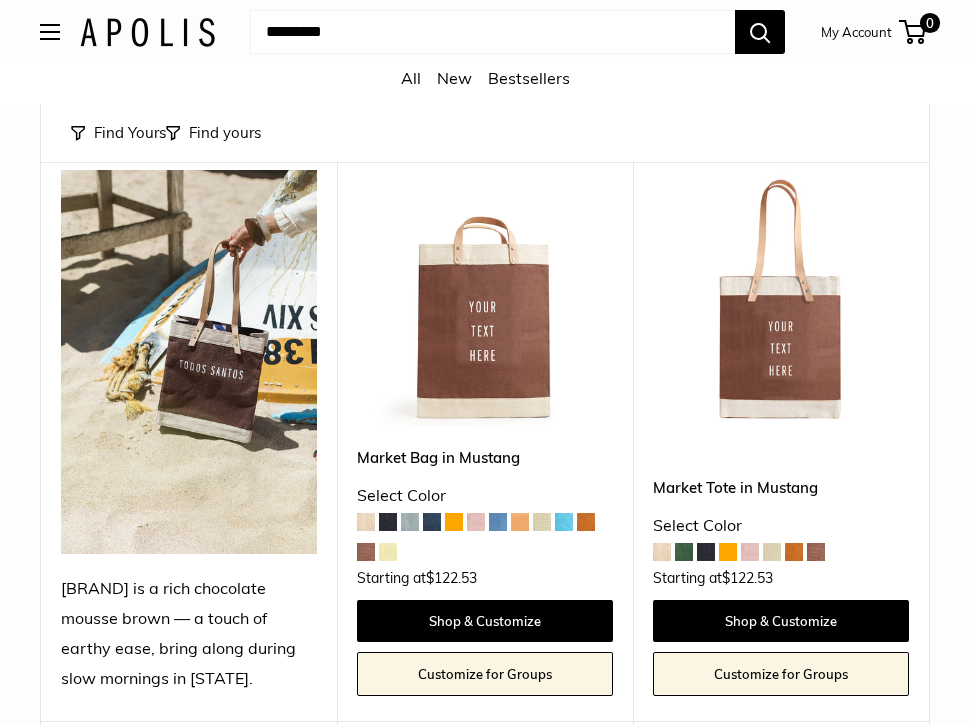 click at bounding box center [410, 522] 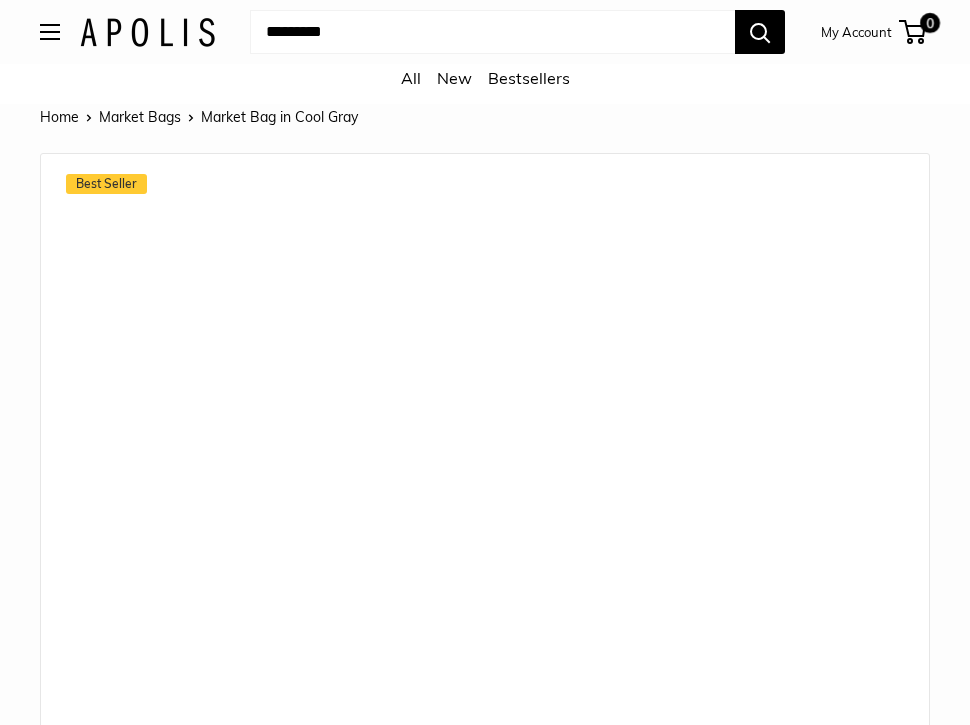 scroll, scrollTop: 0, scrollLeft: 0, axis: both 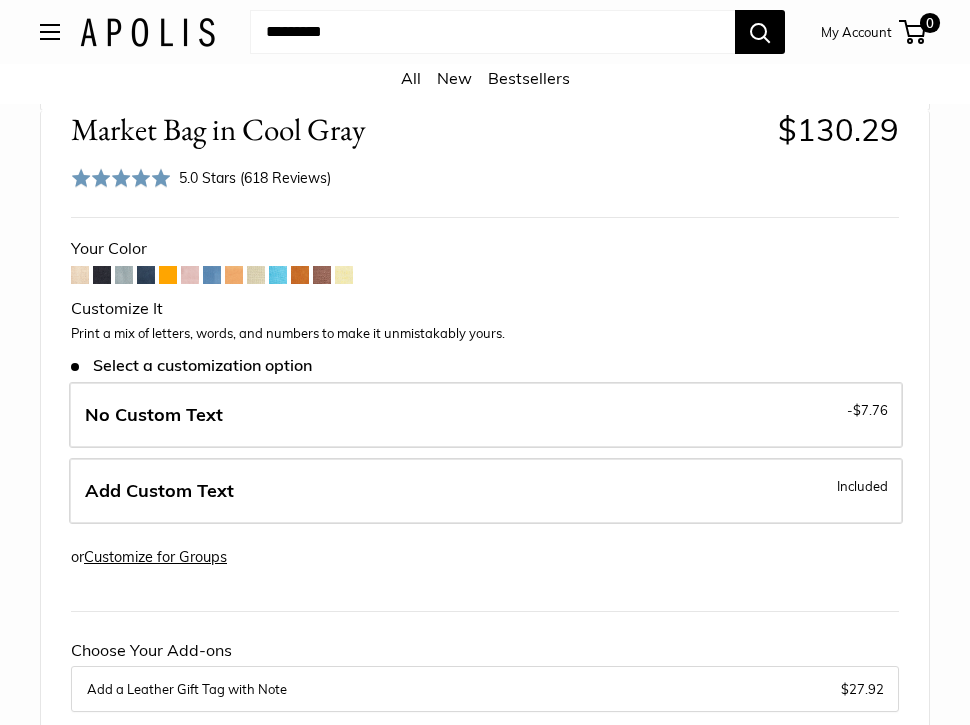 click at bounding box center [278, 275] 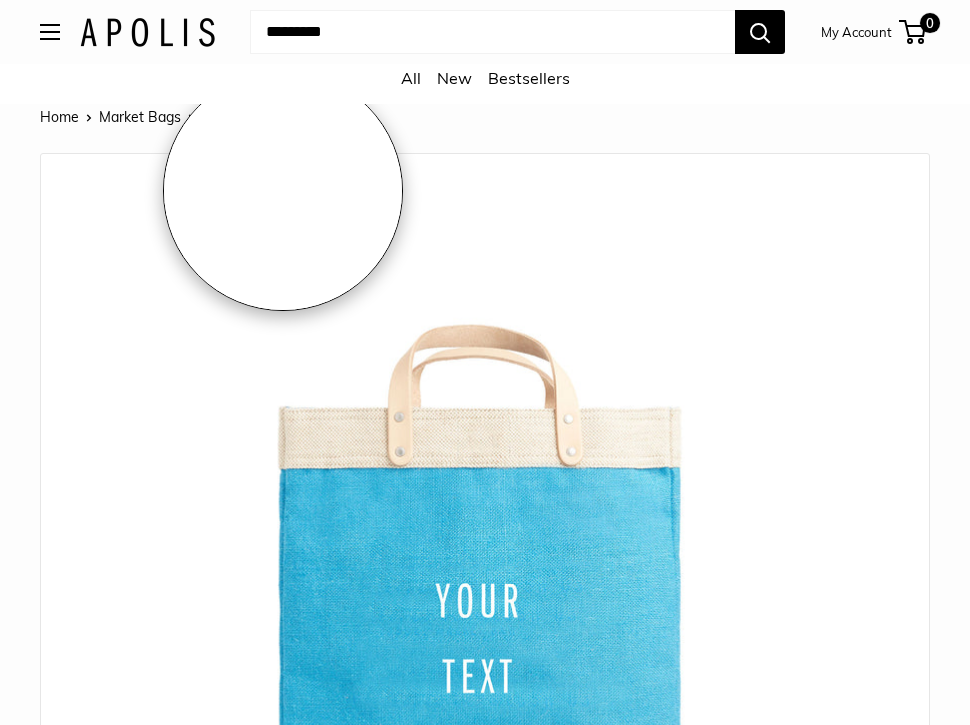 scroll, scrollTop: 0, scrollLeft: 0, axis: both 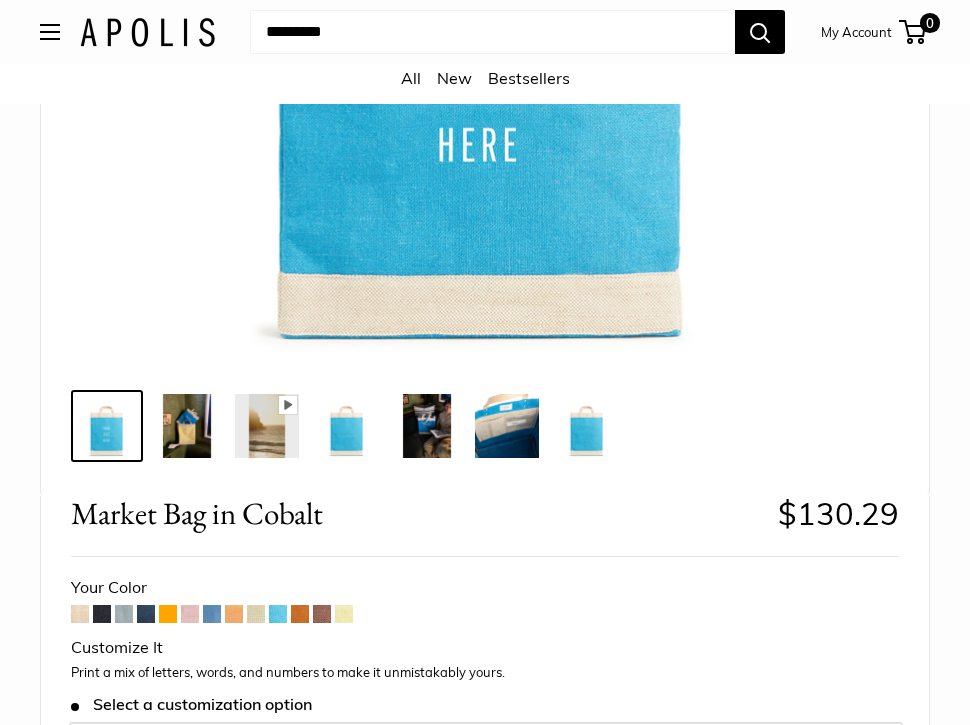 click at bounding box center (80, 614) 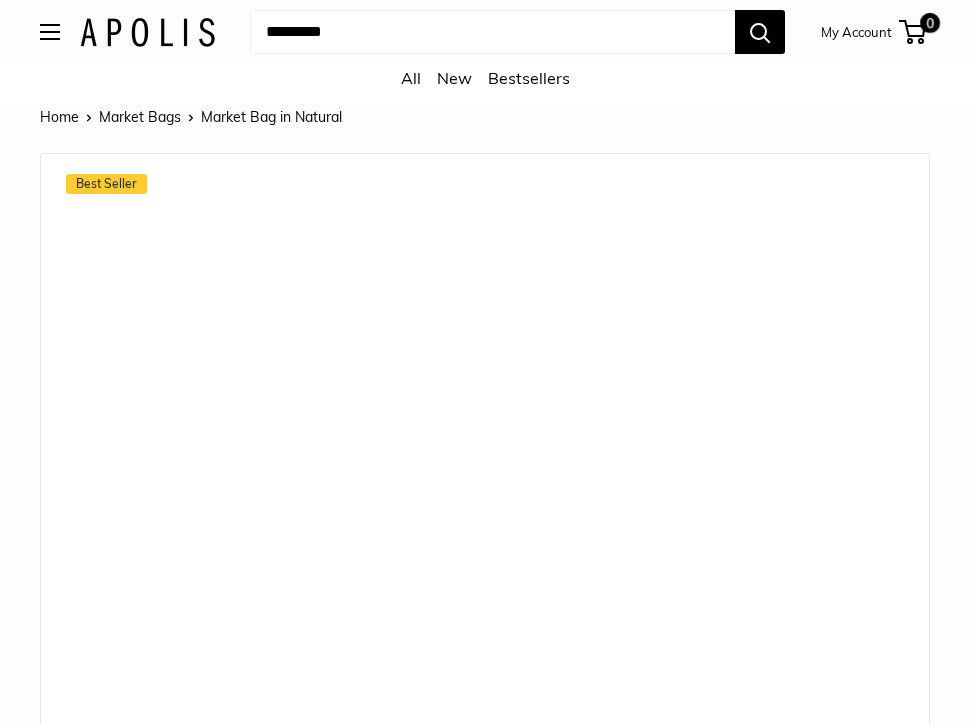 scroll, scrollTop: 0, scrollLeft: 0, axis: both 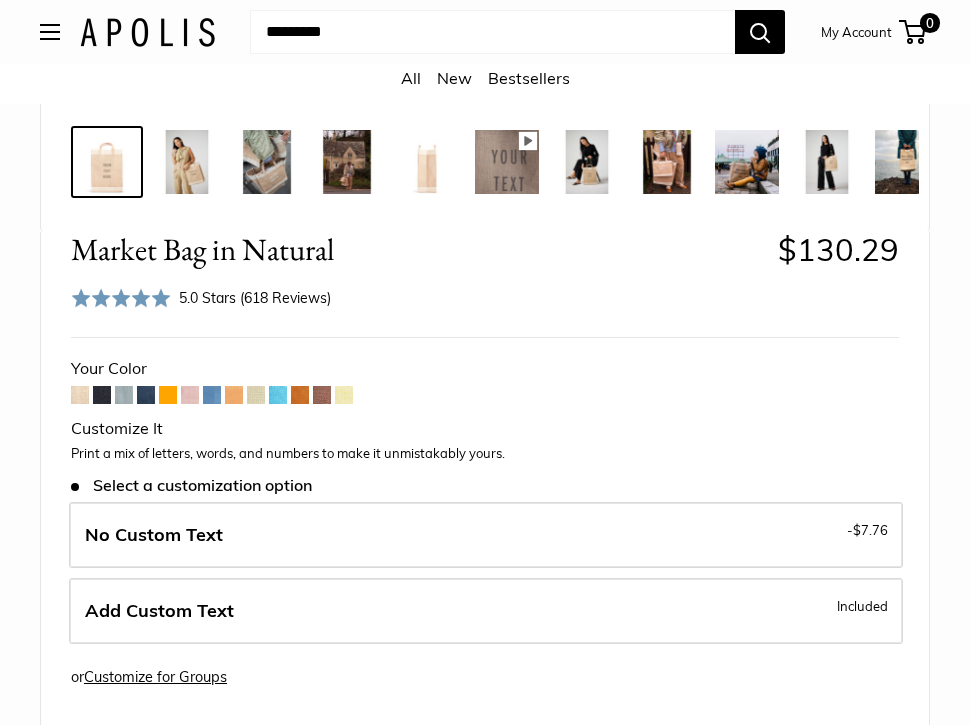 click at bounding box center [124, 395] 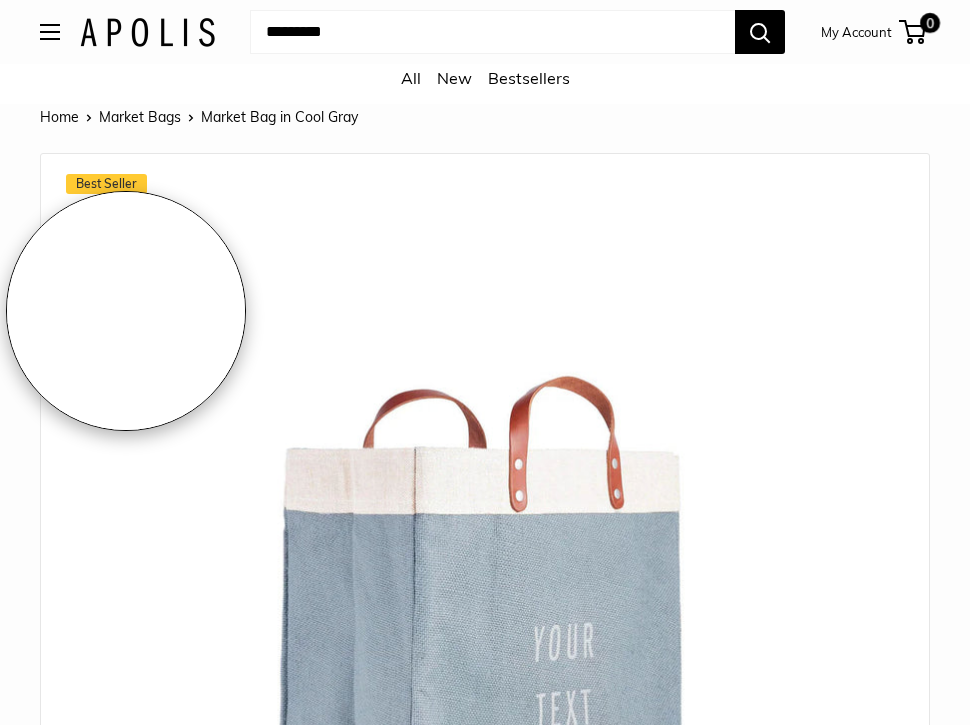scroll, scrollTop: 1, scrollLeft: 0, axis: vertical 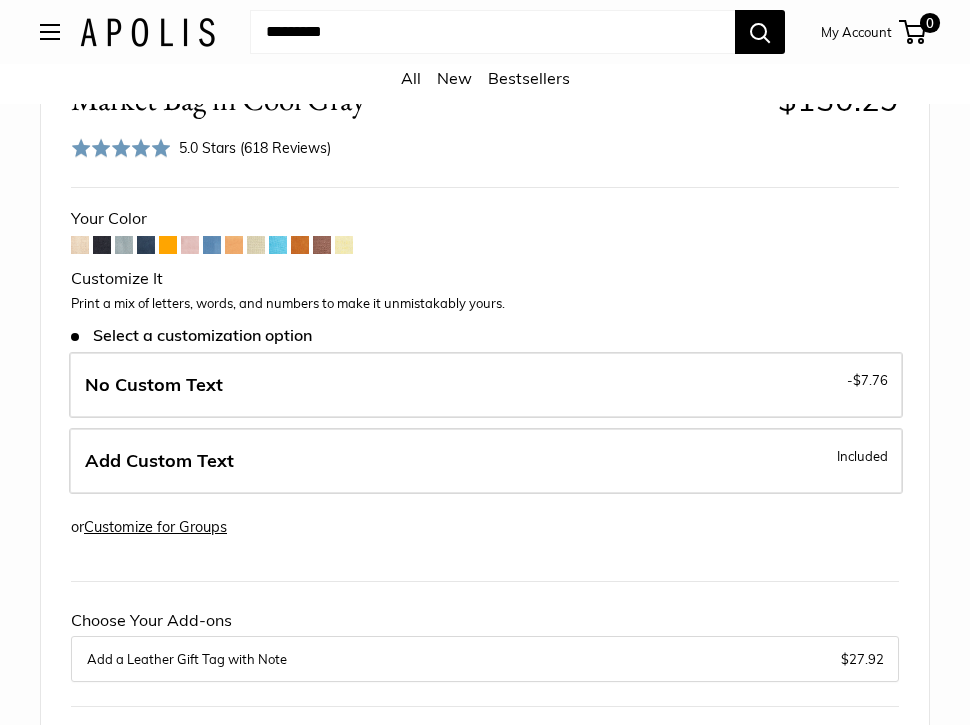 click at bounding box center (256, 245) 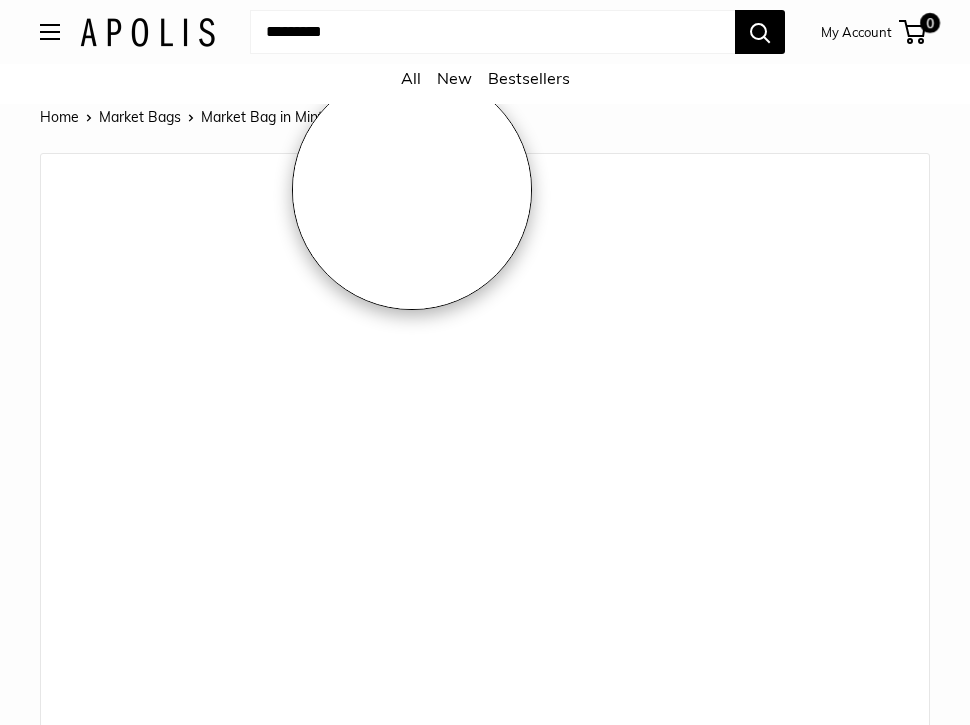 scroll, scrollTop: 0, scrollLeft: 0, axis: both 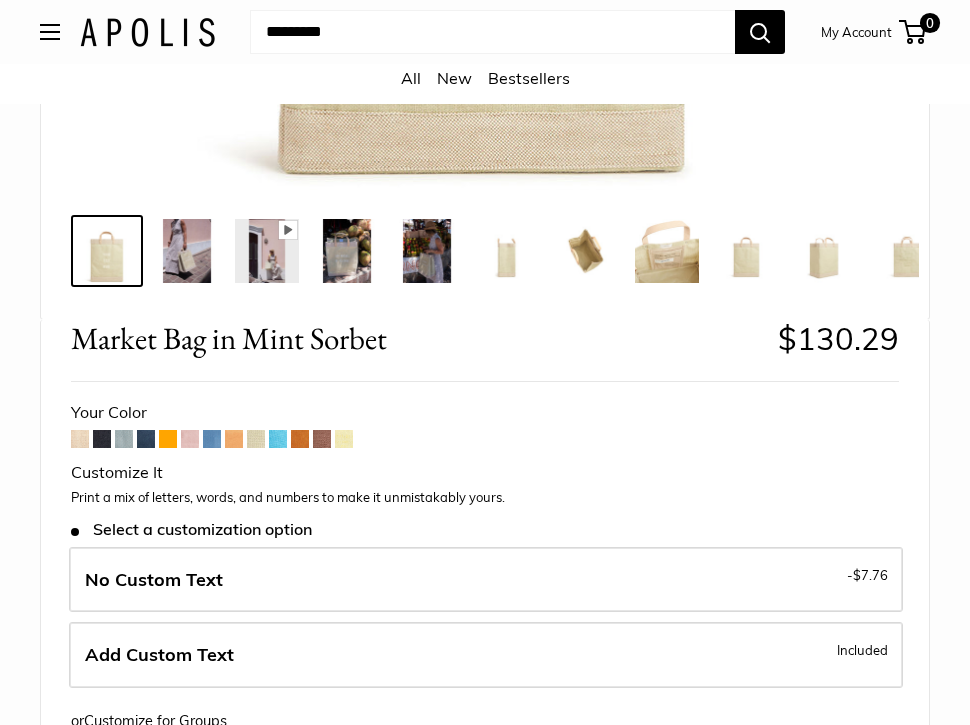 click at bounding box center (322, 439) 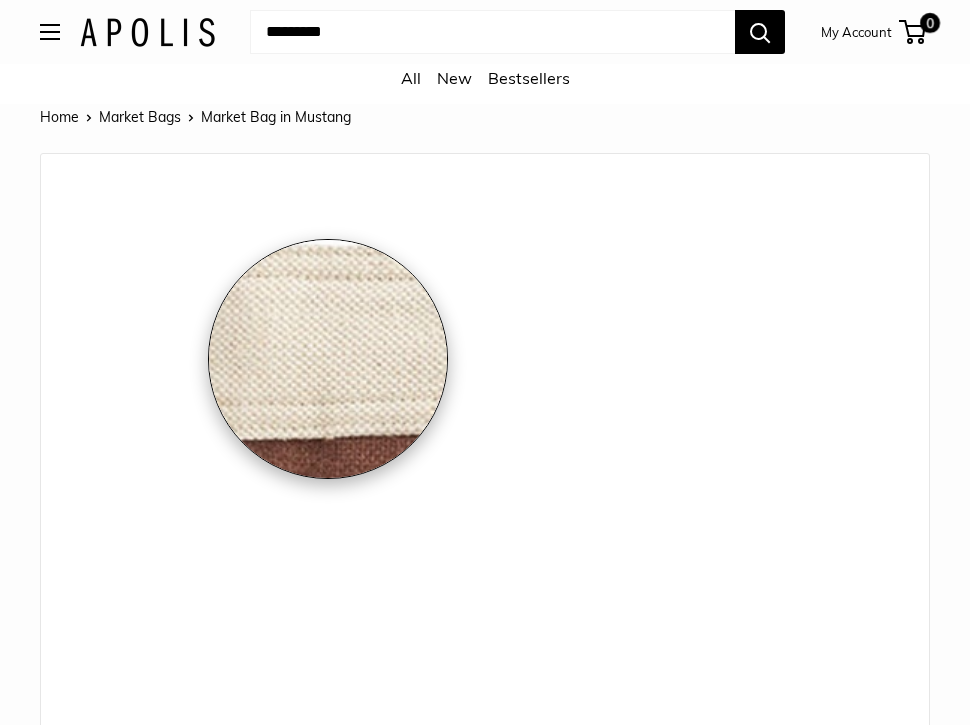 scroll, scrollTop: 0, scrollLeft: 0, axis: both 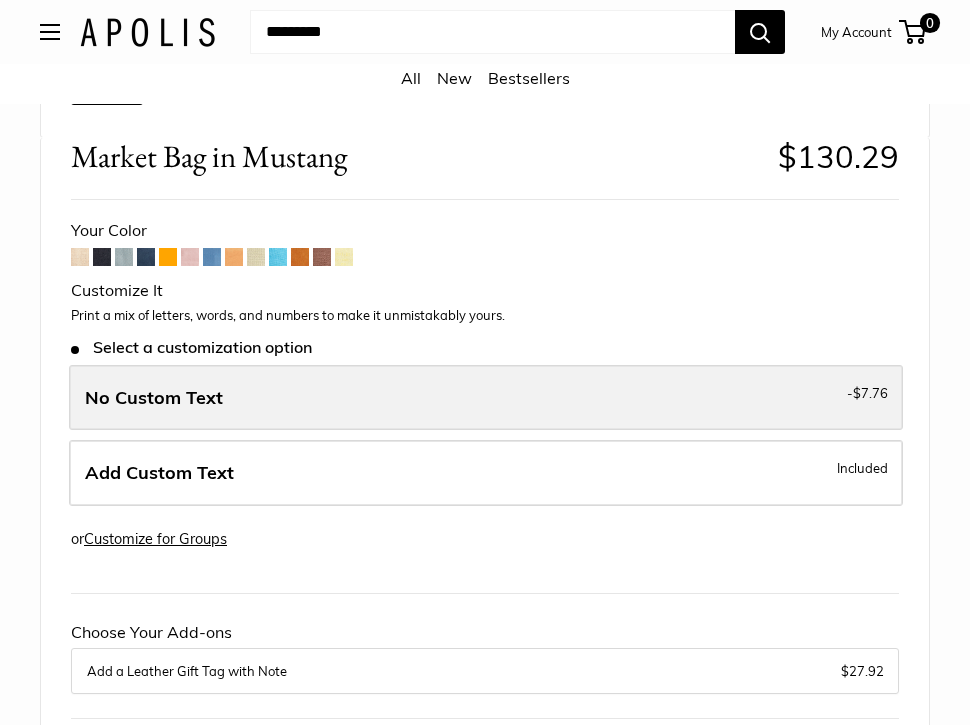 click on "No Custom Text
-$7.76" at bounding box center [486, 398] 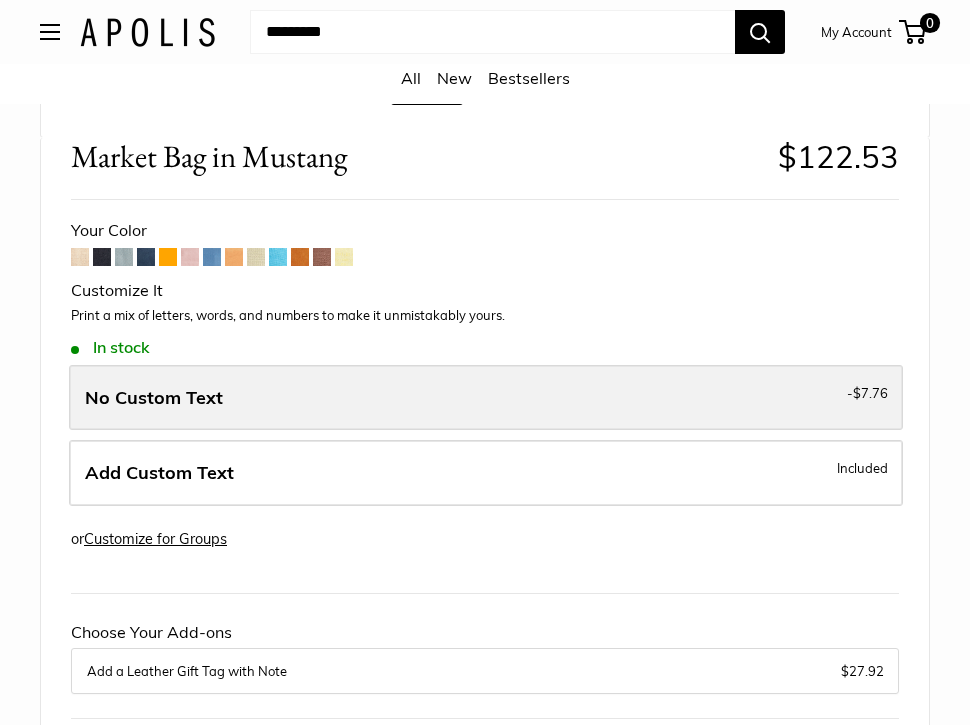 click on "No Custom Text
-$7.76" at bounding box center (486, 398) 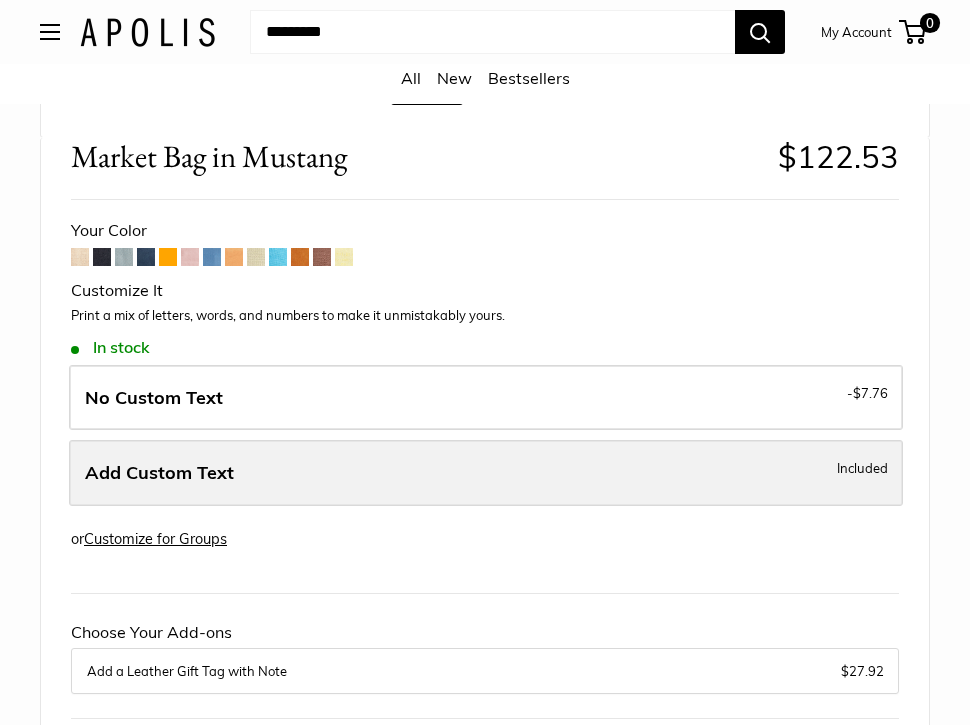 click on "Add Custom Text
Included" at bounding box center (486, 473) 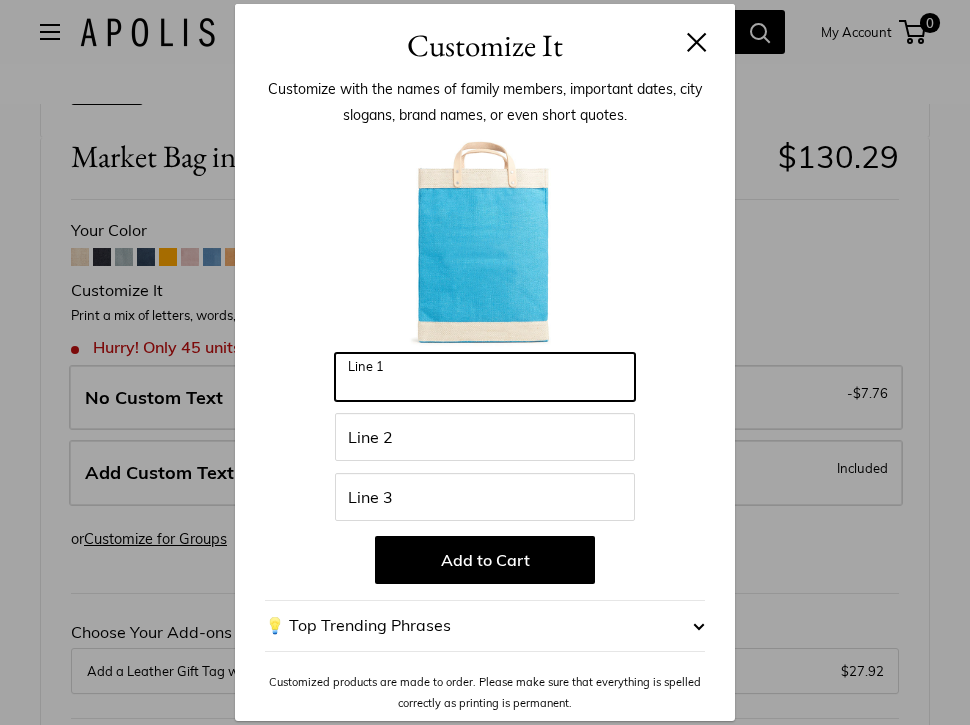 click on "Line 1" at bounding box center (485, 377) 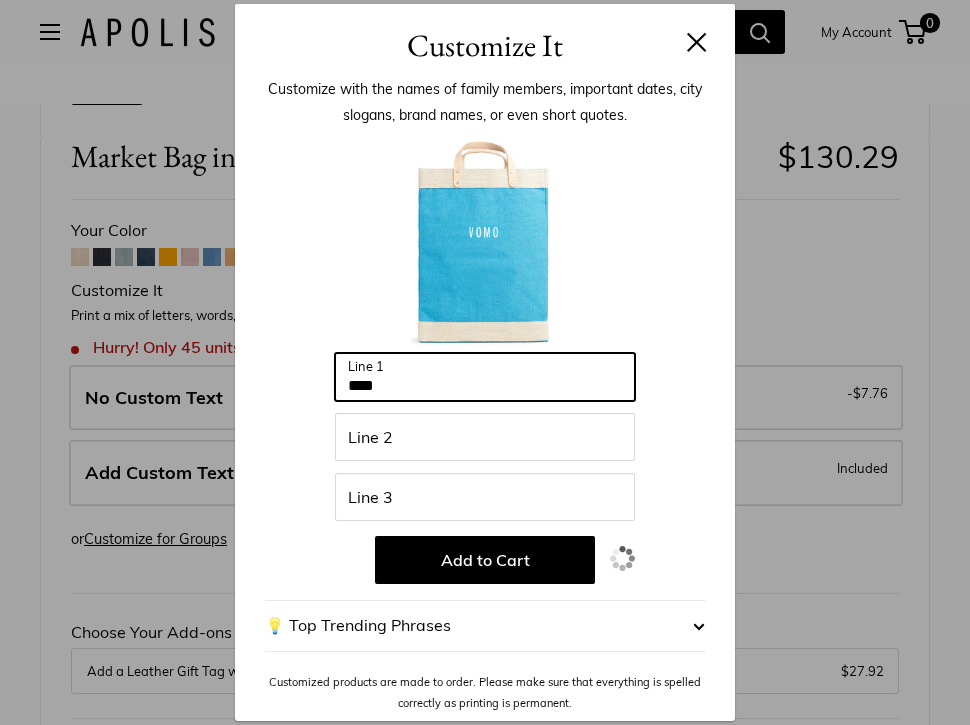 type on "****" 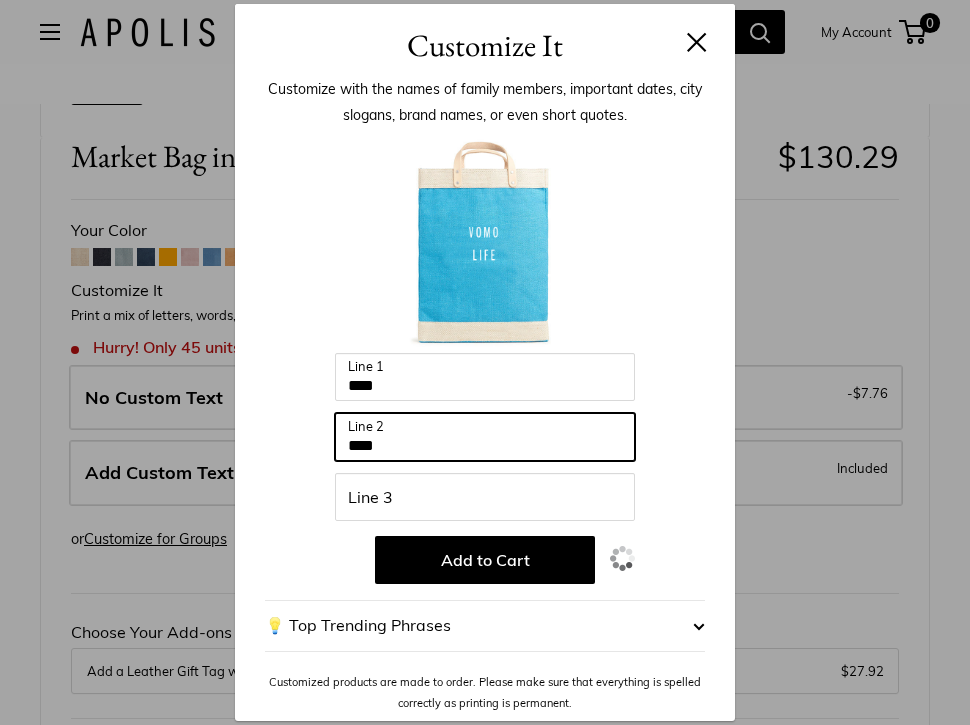type on "****" 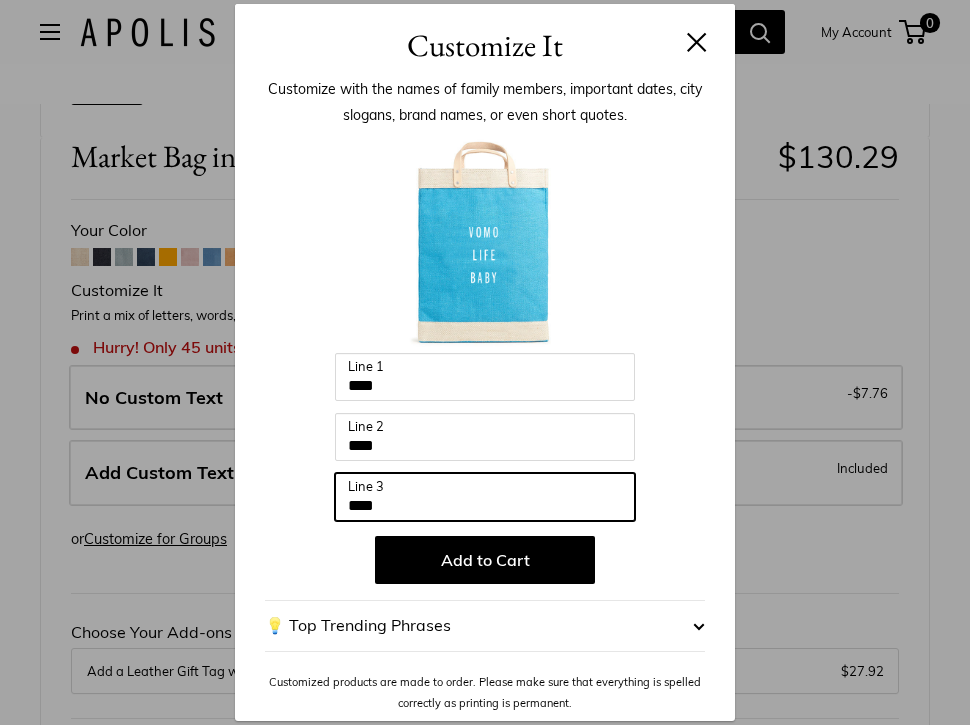 type on "****" 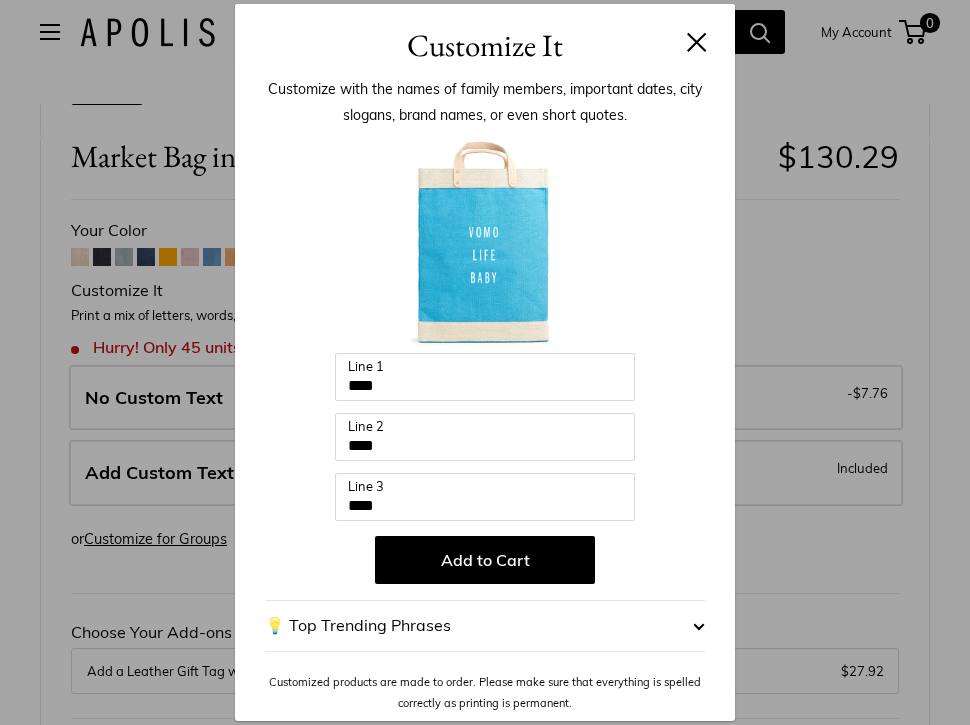 click at bounding box center (697, 42) 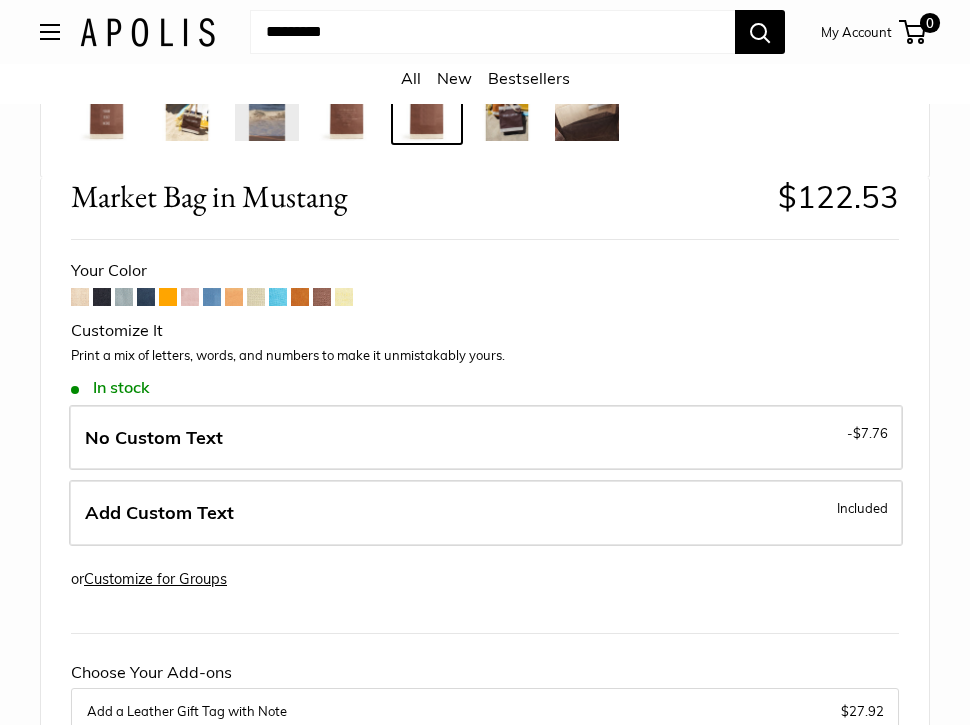 scroll, scrollTop: 957, scrollLeft: 0, axis: vertical 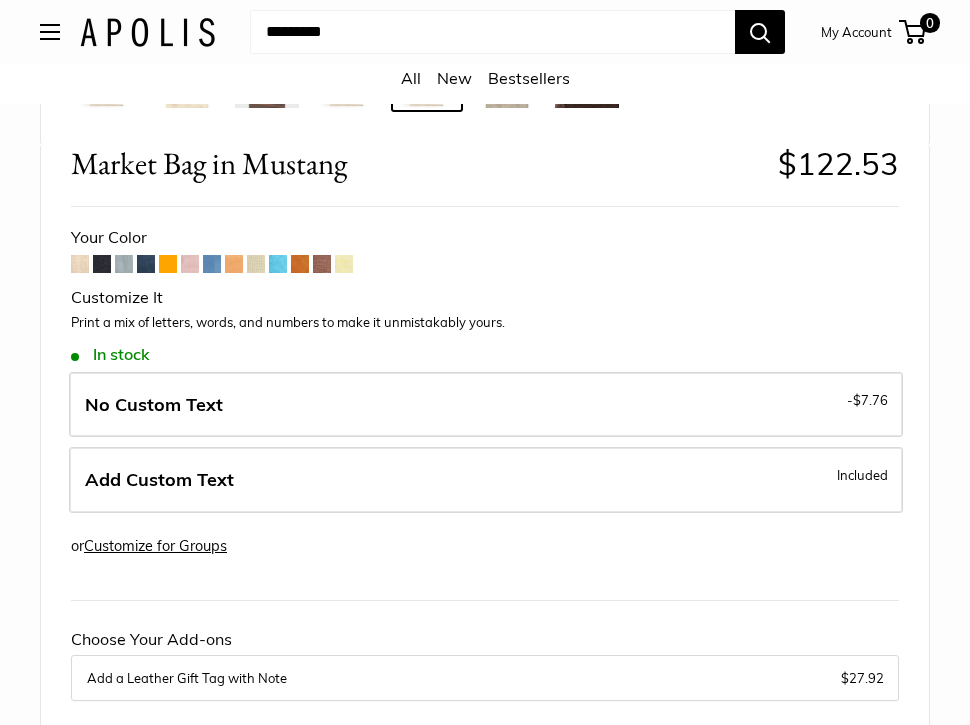 click at bounding box center [124, 264] 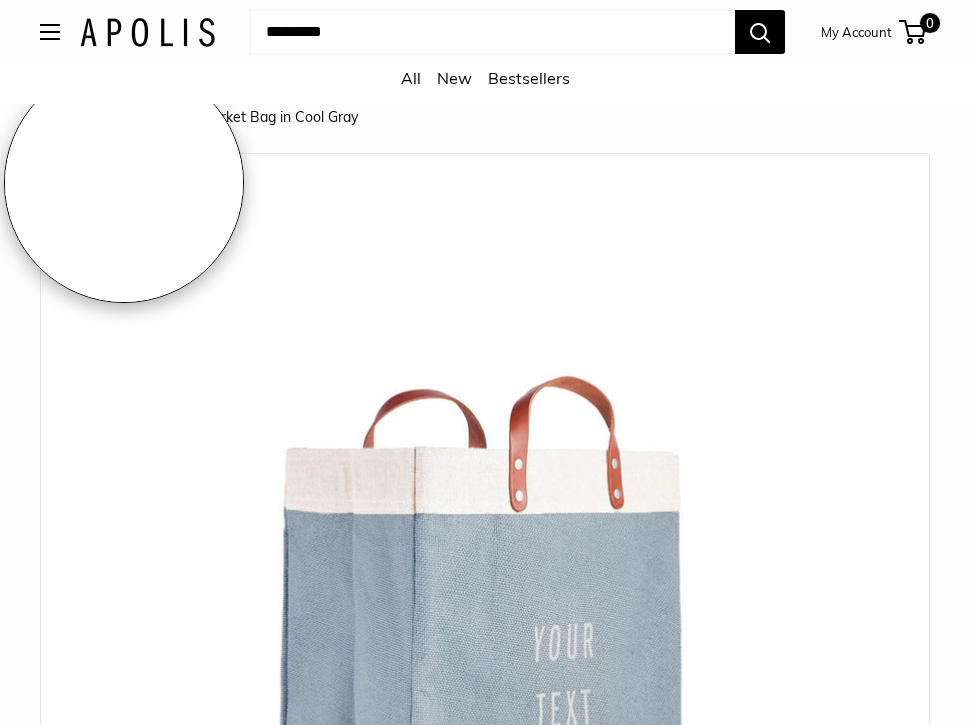 scroll, scrollTop: 0, scrollLeft: 0, axis: both 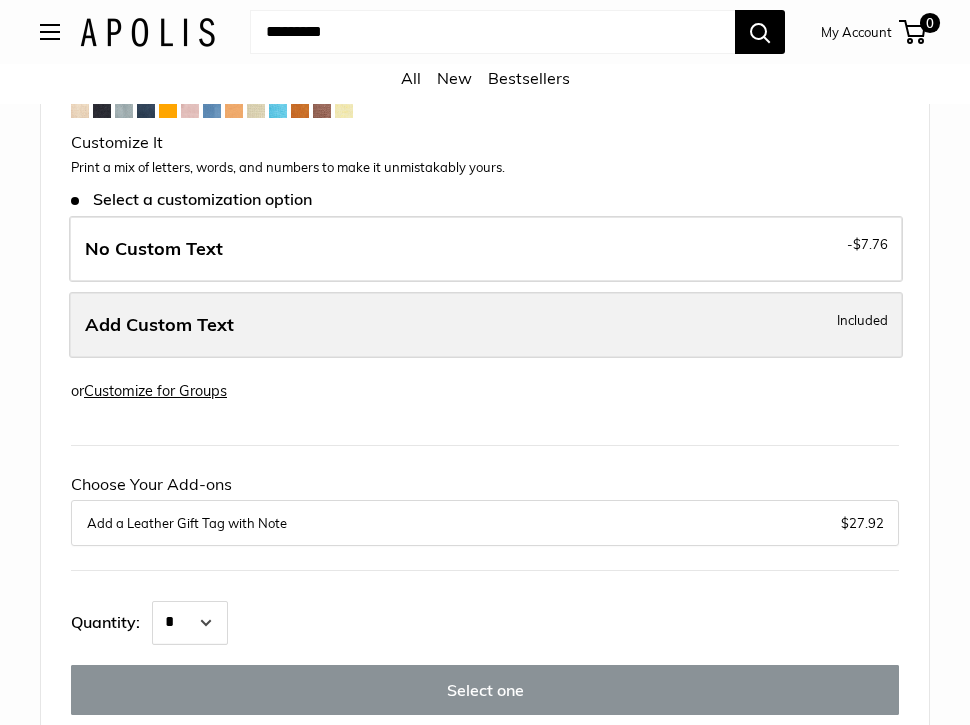 click on "Add Custom Text
Included" at bounding box center [486, 325] 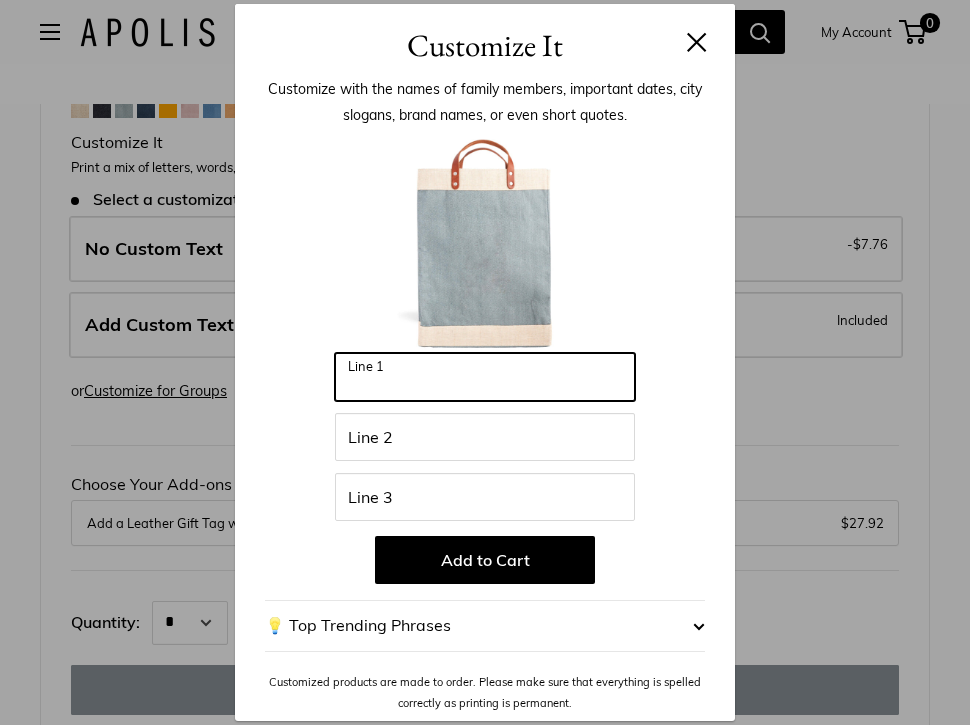 click on "Line 1" at bounding box center [485, 377] 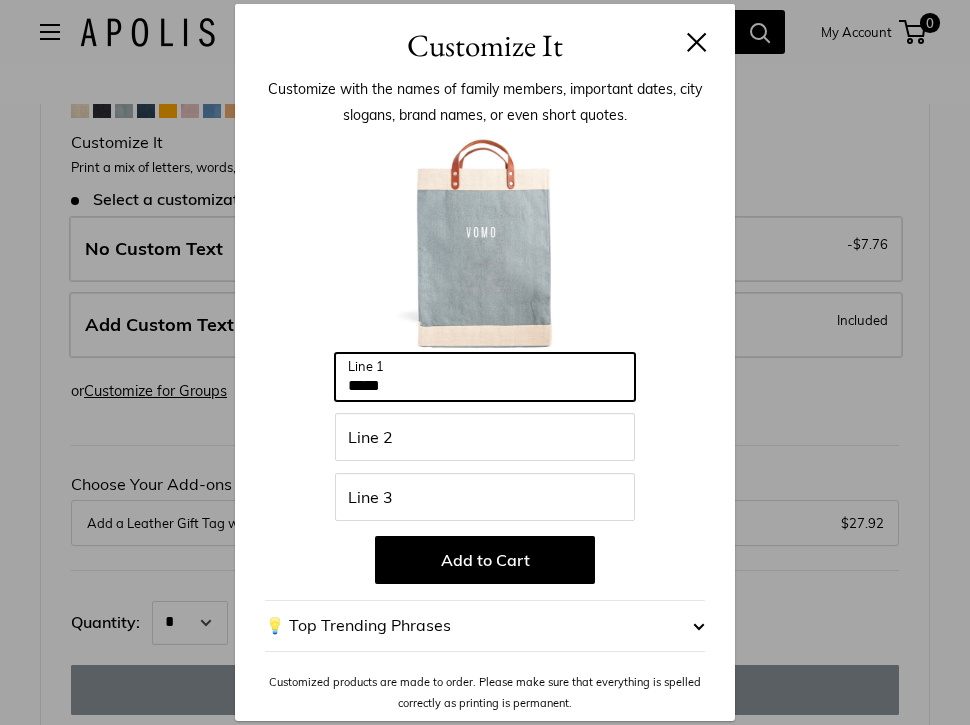 type on "****" 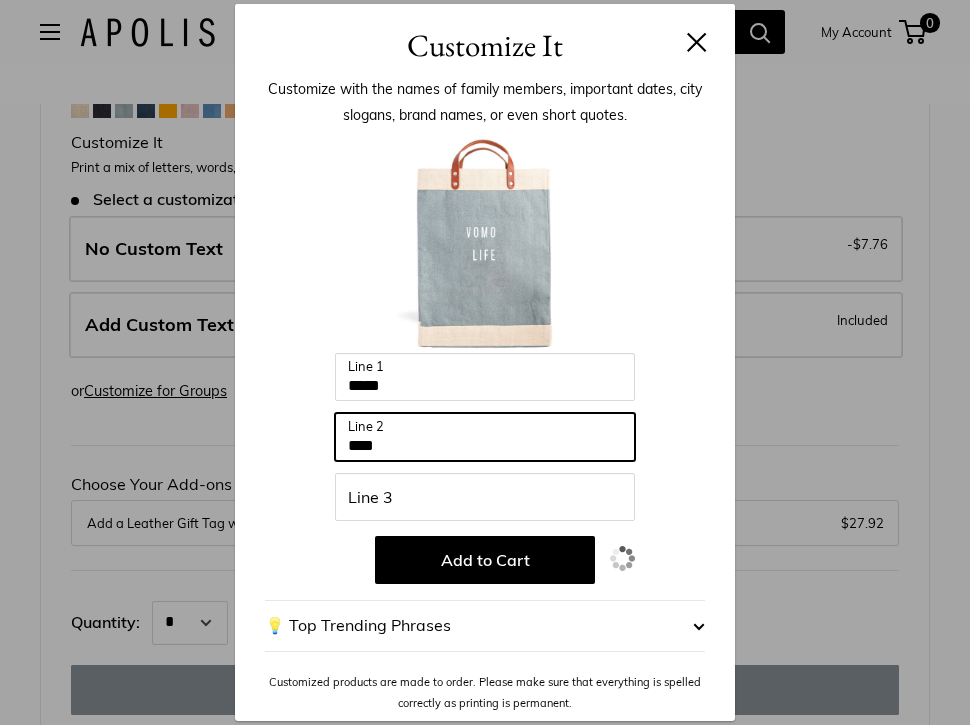 type on "****" 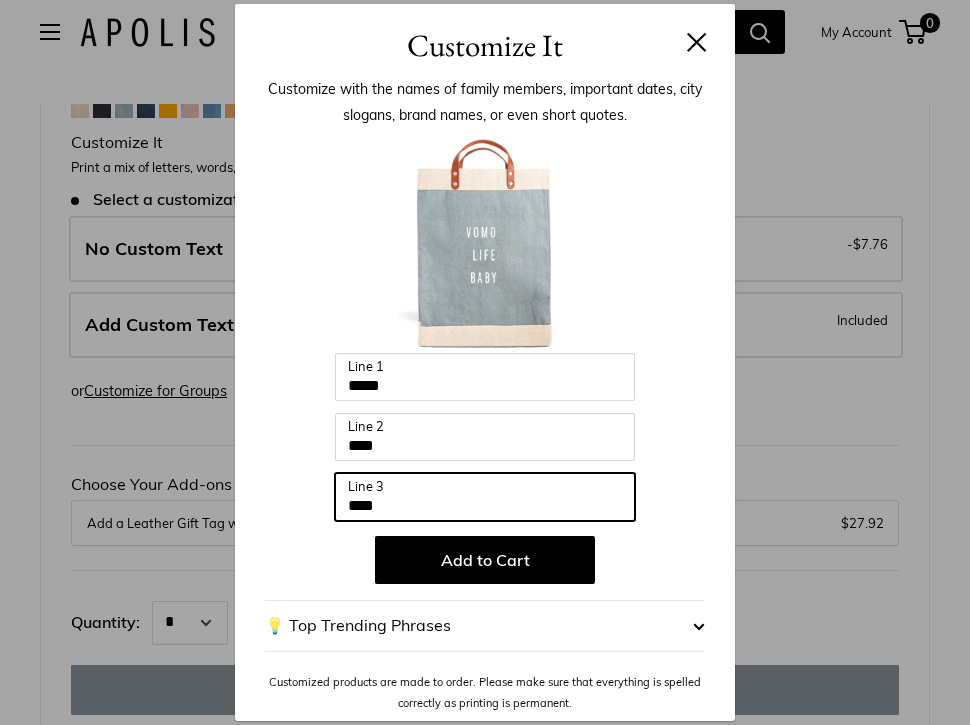 type on "****" 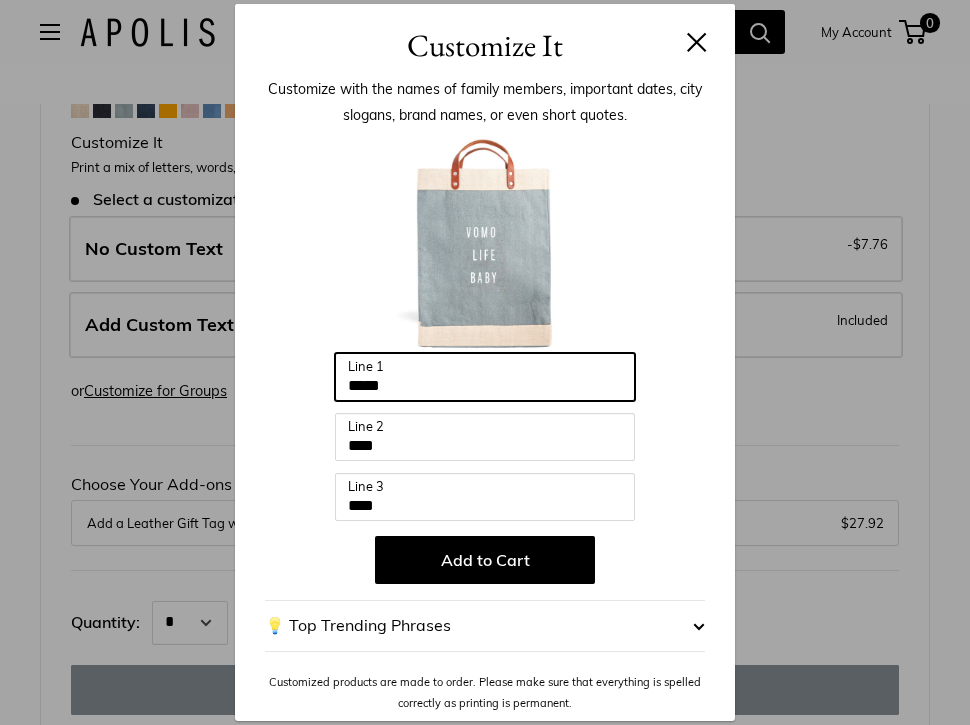 click on "****" at bounding box center (485, 377) 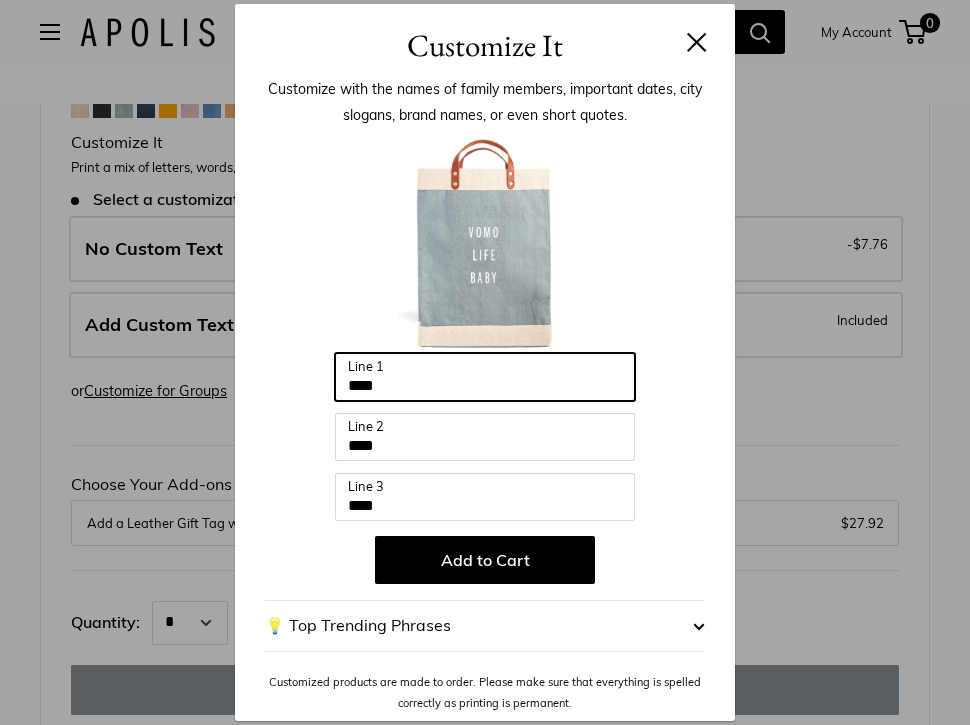 type on "****" 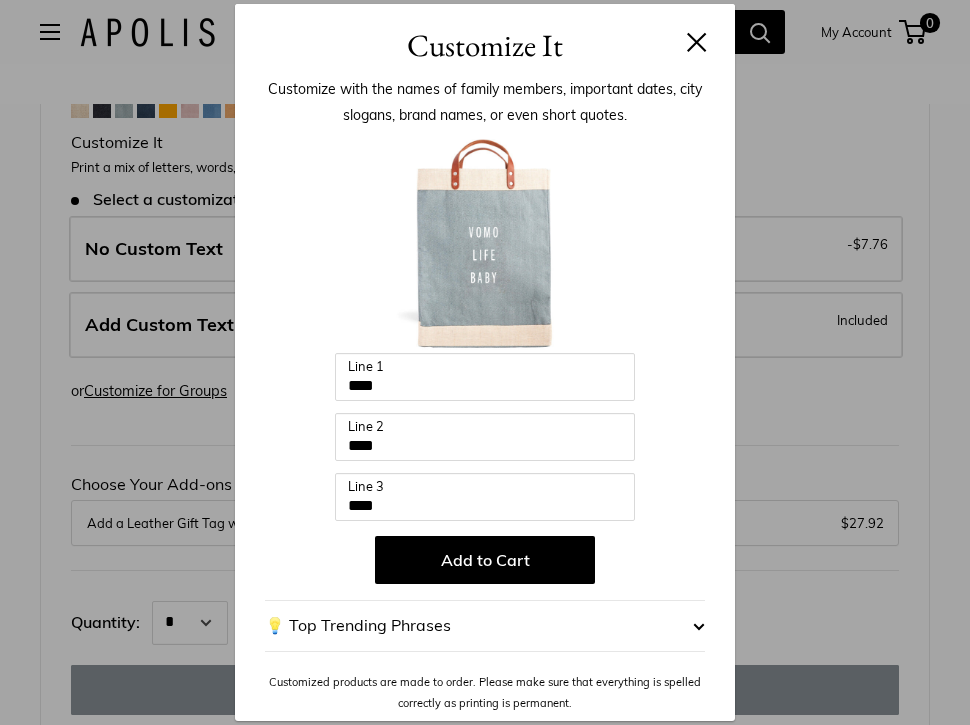 click at bounding box center [697, 42] 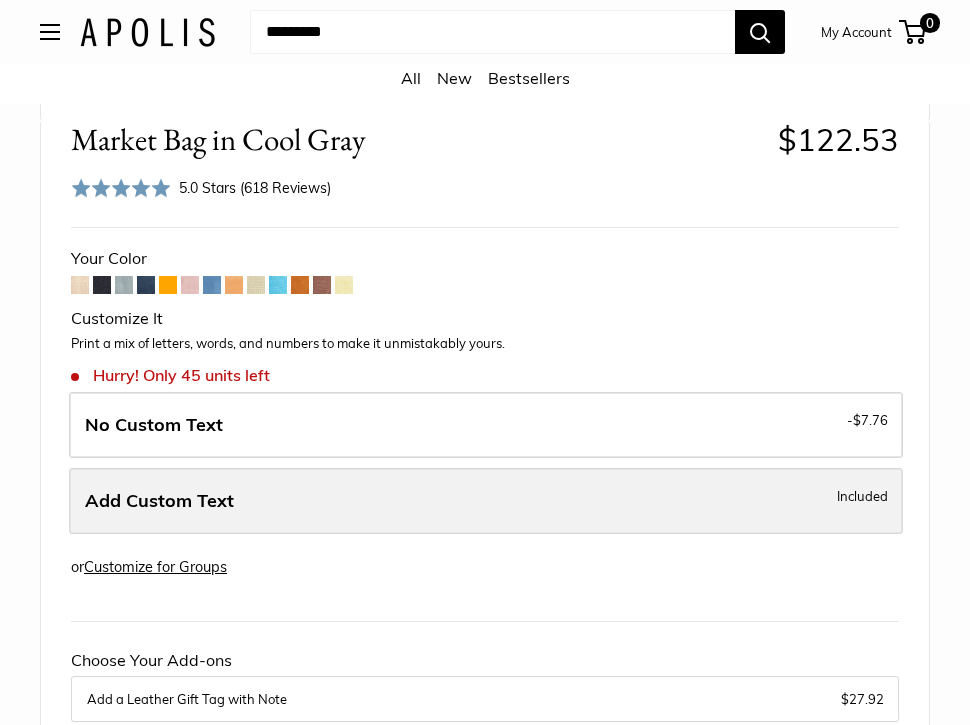scroll, scrollTop: 997, scrollLeft: 0, axis: vertical 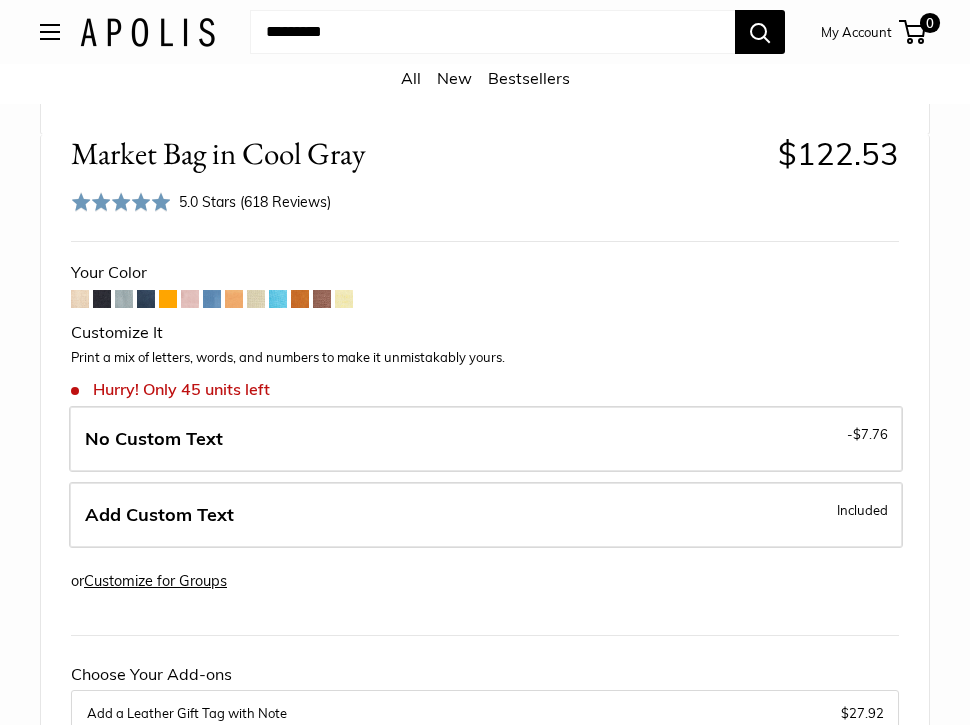 click at bounding box center (190, 299) 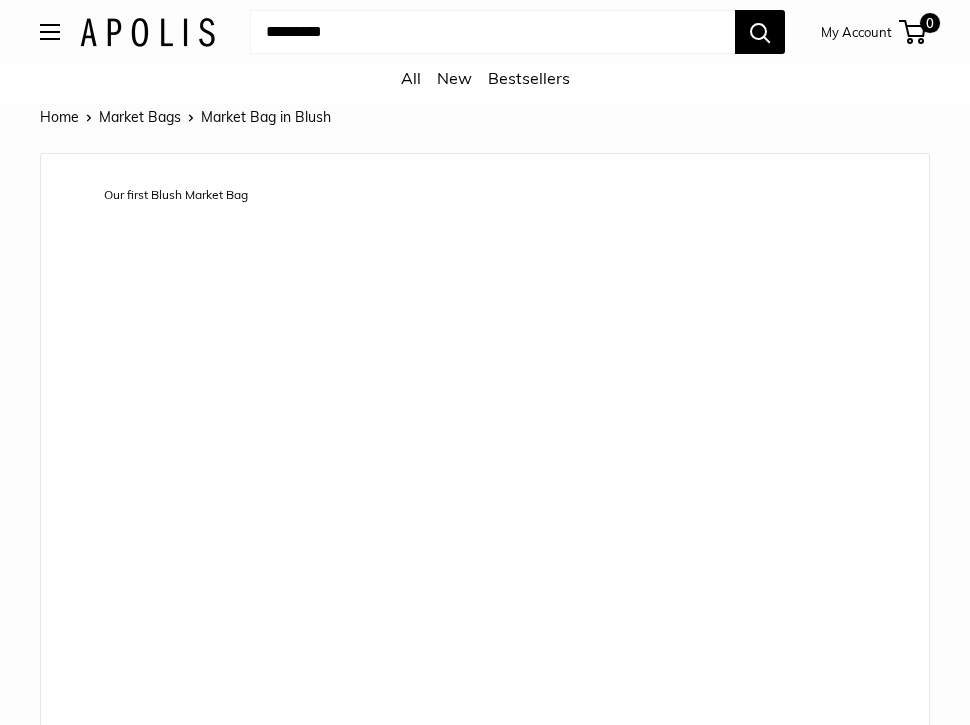 scroll, scrollTop: 0, scrollLeft: 0, axis: both 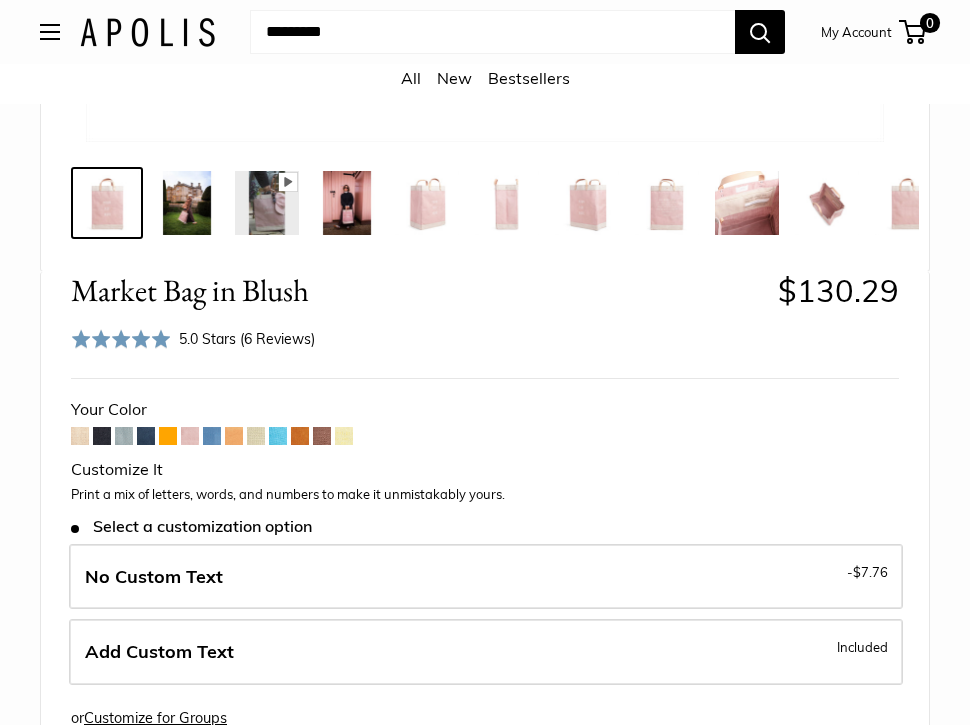 click at bounding box center [212, 436] 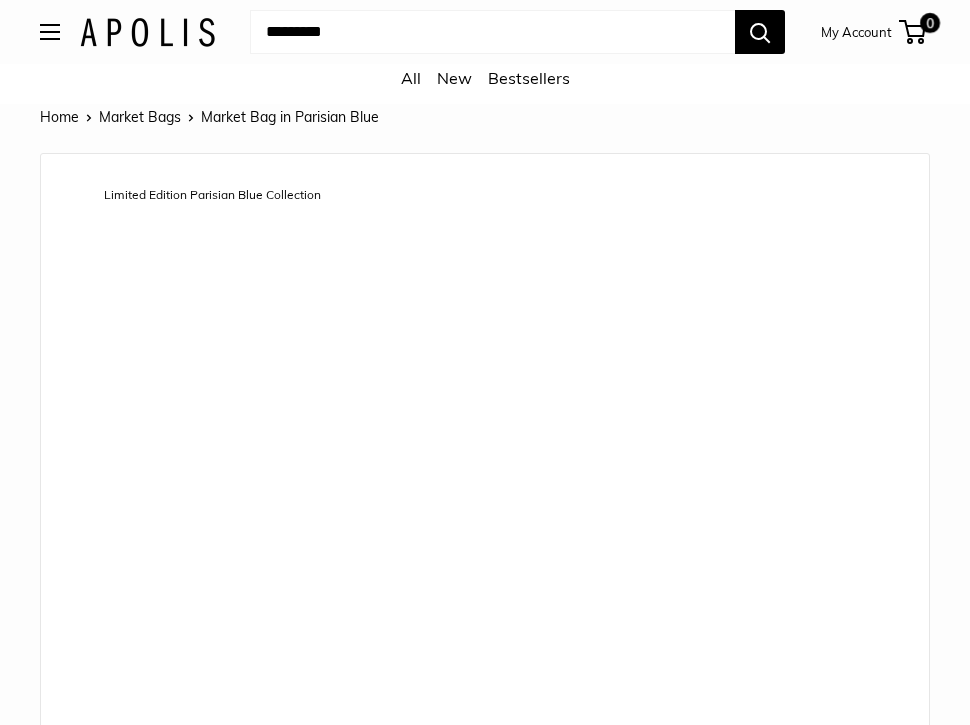 scroll, scrollTop: 0, scrollLeft: 0, axis: both 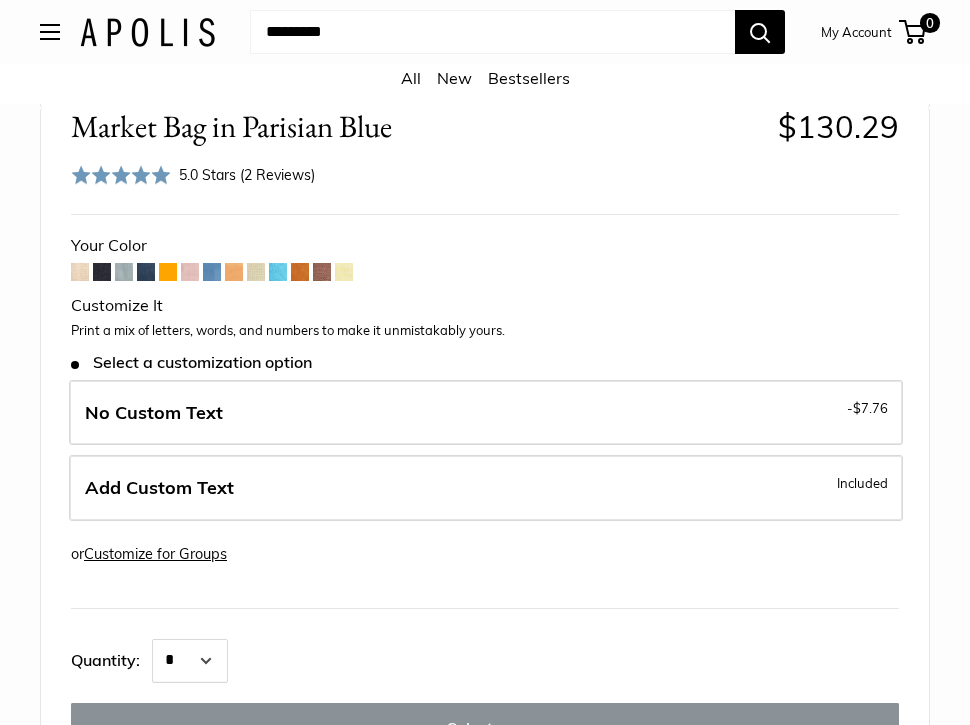 click at bounding box center [322, 272] 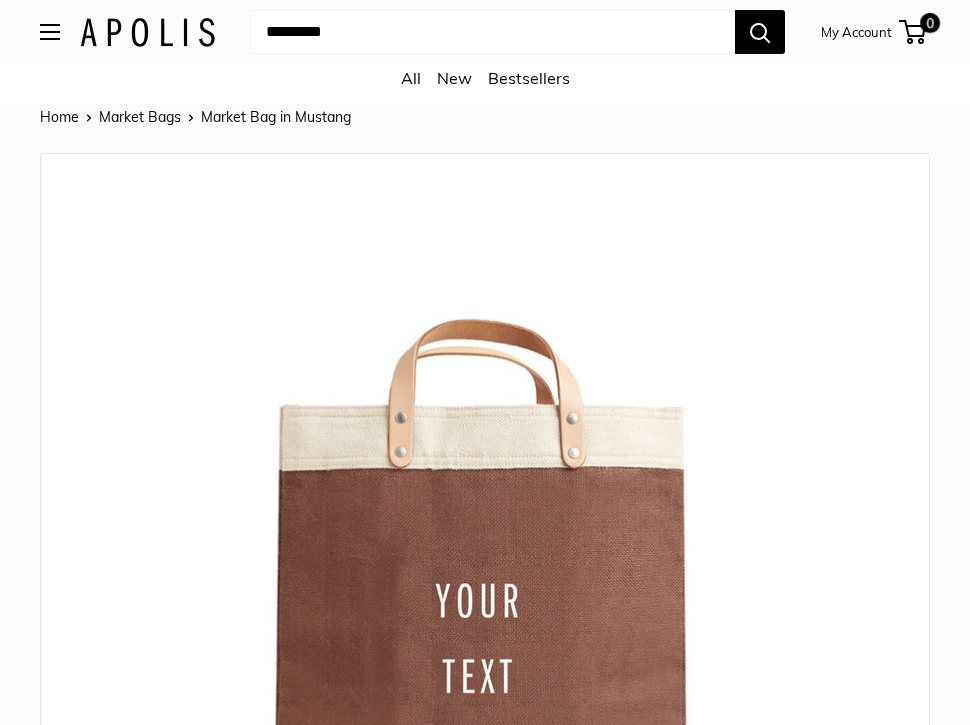 scroll, scrollTop: 0, scrollLeft: 0, axis: both 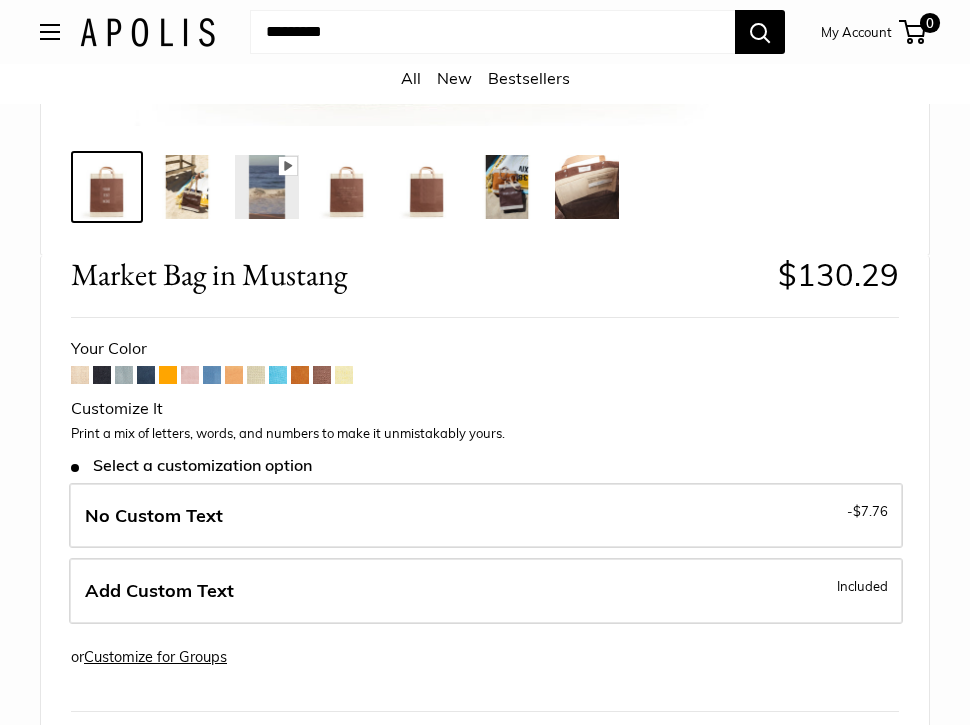 click at bounding box center [146, 375] 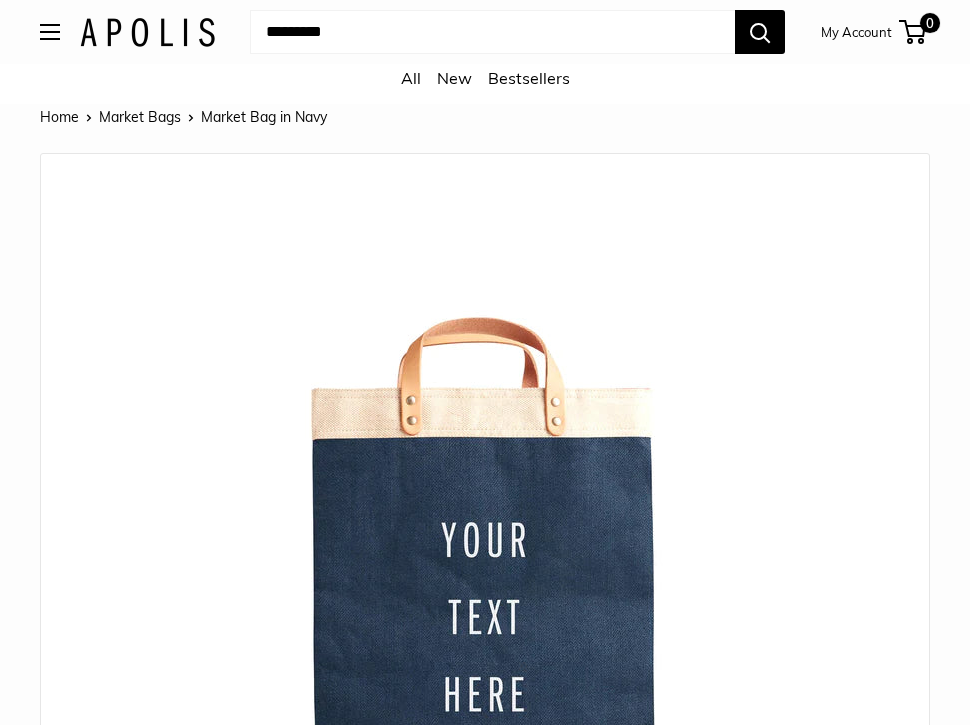 scroll, scrollTop: 0, scrollLeft: 0, axis: both 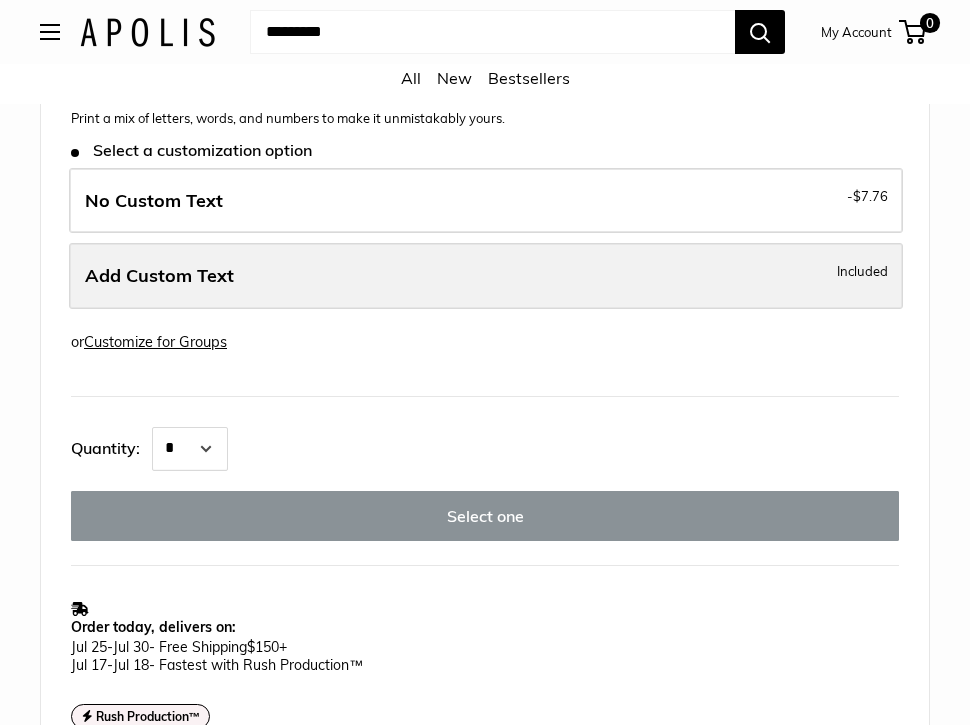 click on "Add Custom Text
Included" at bounding box center (486, 276) 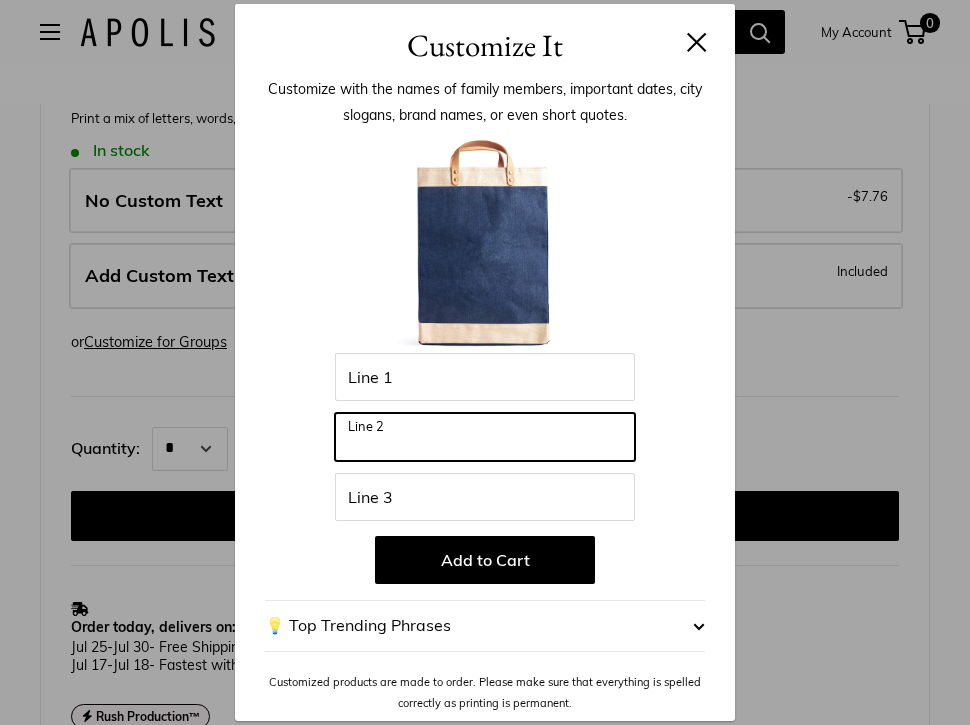 click on "Line 2" at bounding box center (485, 437) 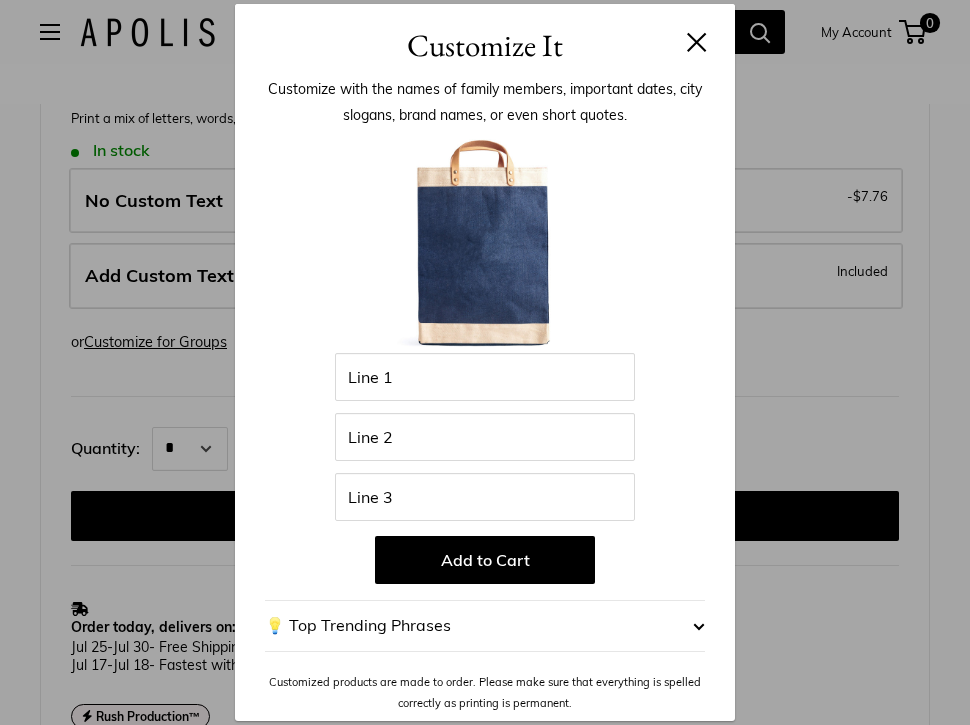 click at bounding box center [699, 626] 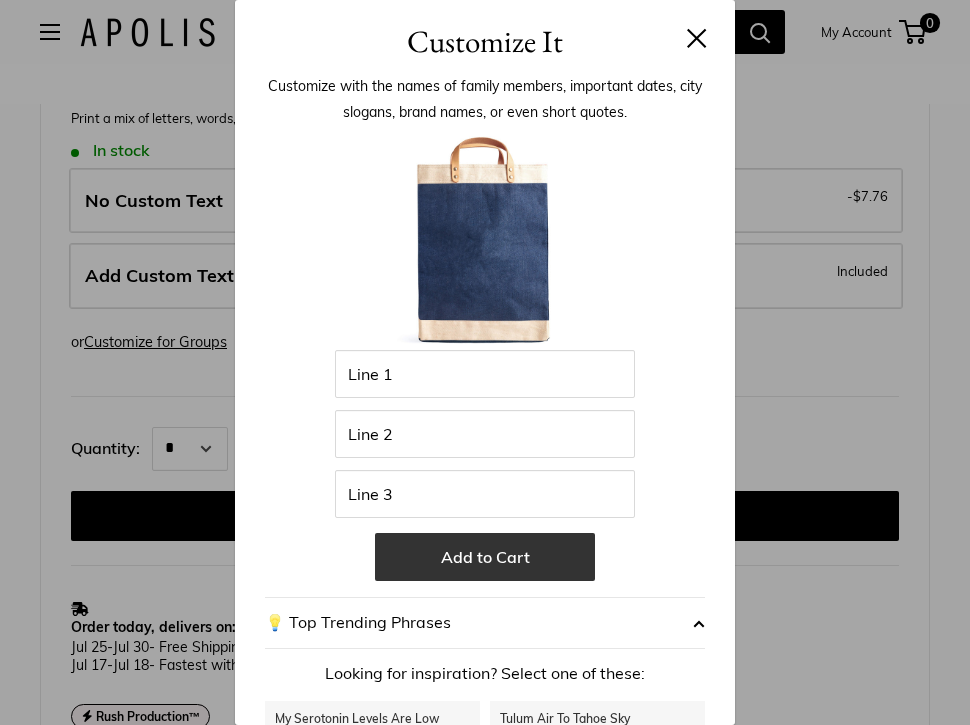 scroll, scrollTop: 228, scrollLeft: 0, axis: vertical 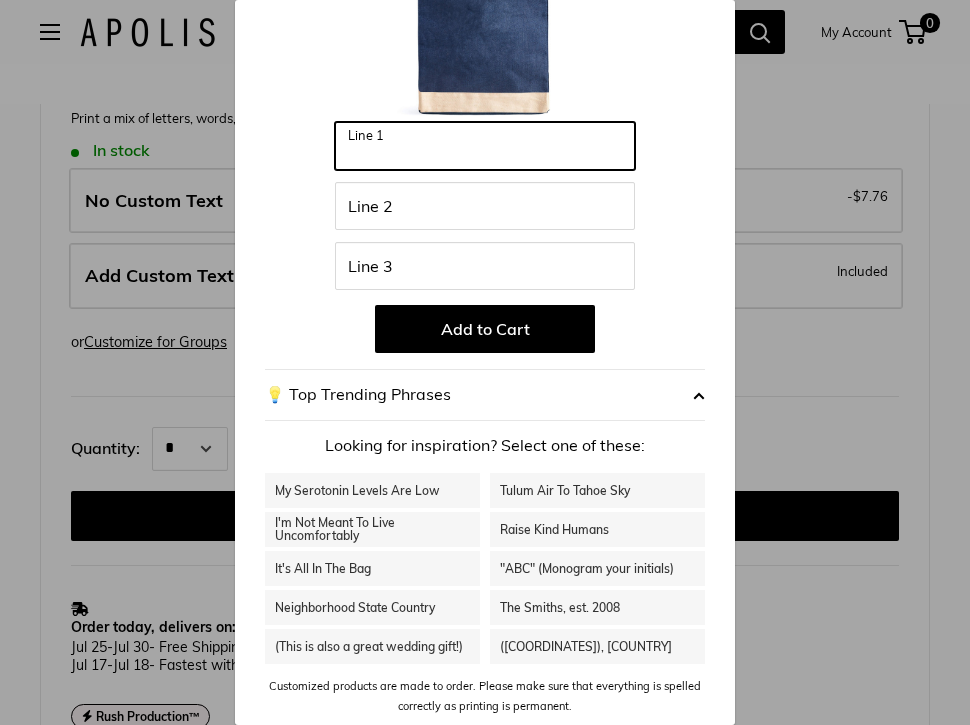 click on "Line 1" at bounding box center (485, 146) 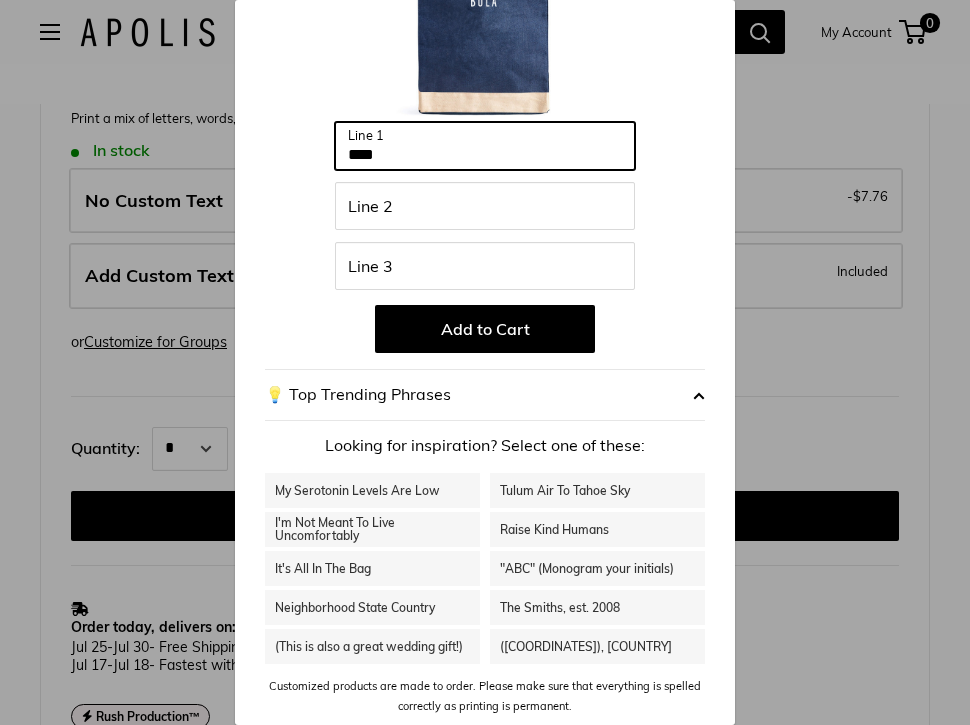 type on "****" 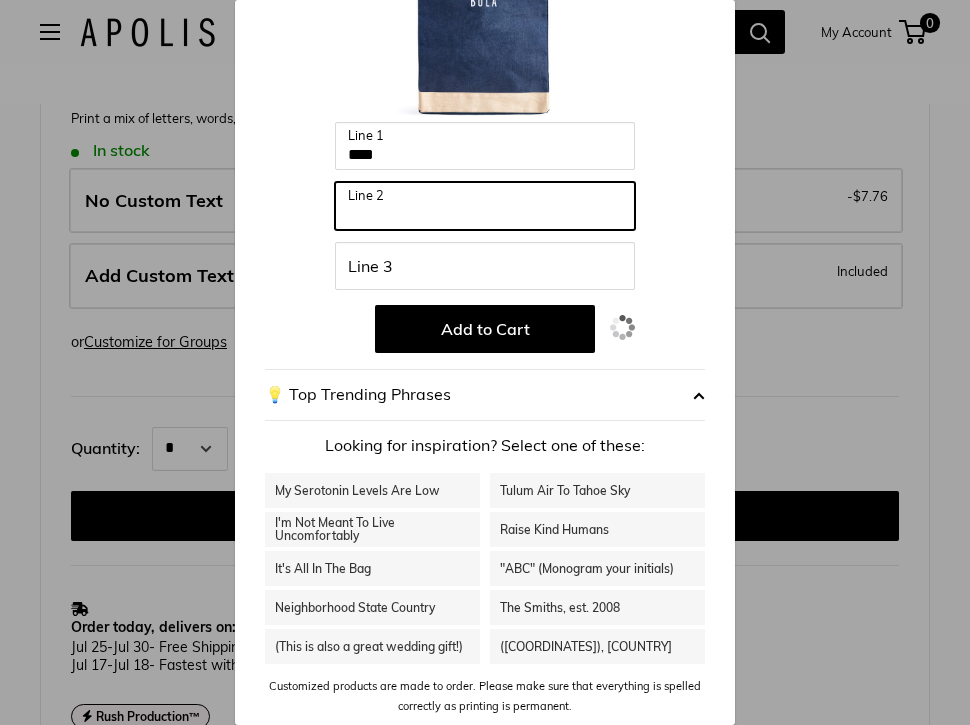 type on "*" 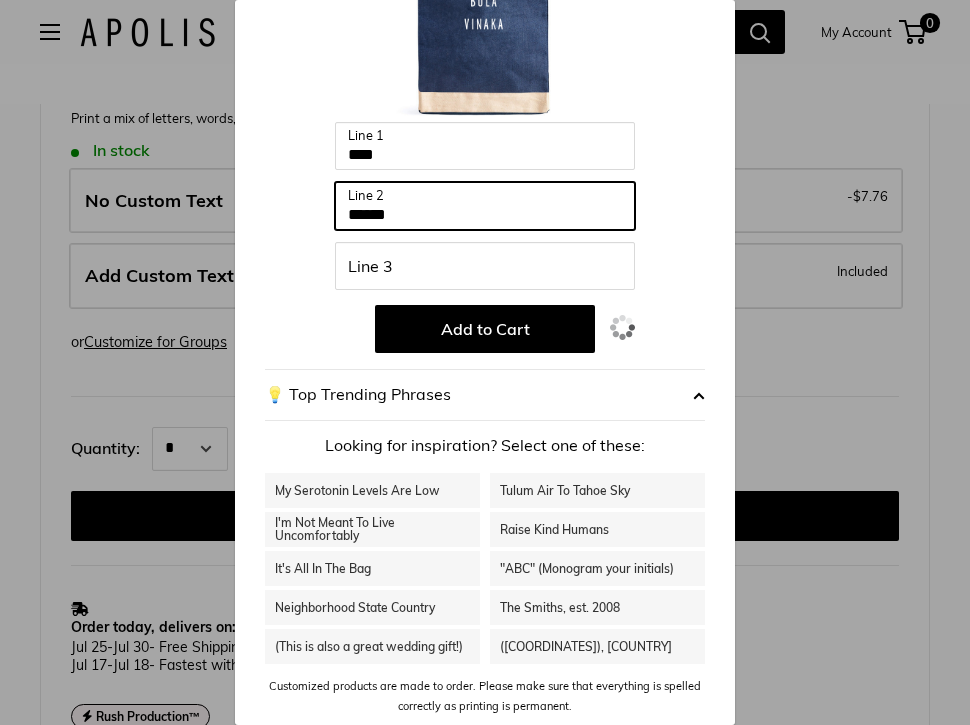 type on "******" 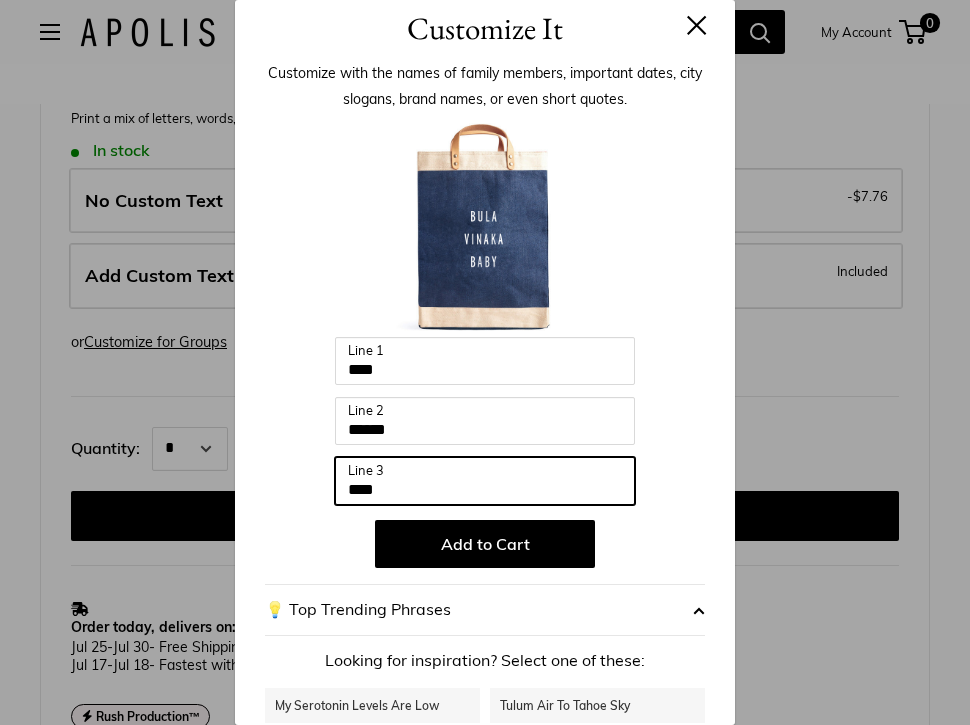 scroll, scrollTop: 0, scrollLeft: 0, axis: both 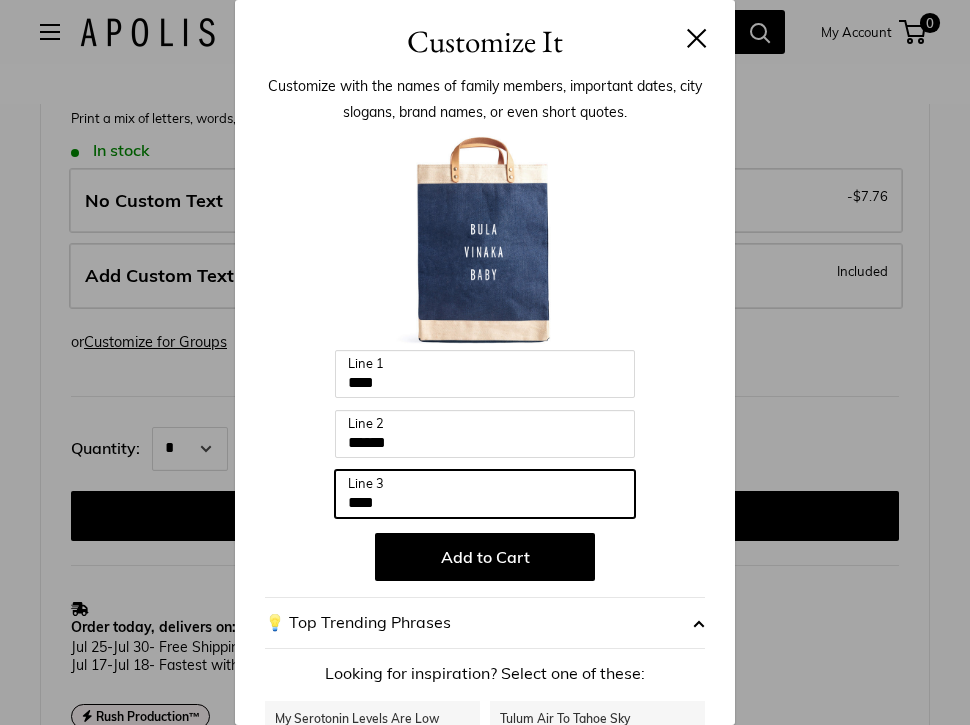 type on "****" 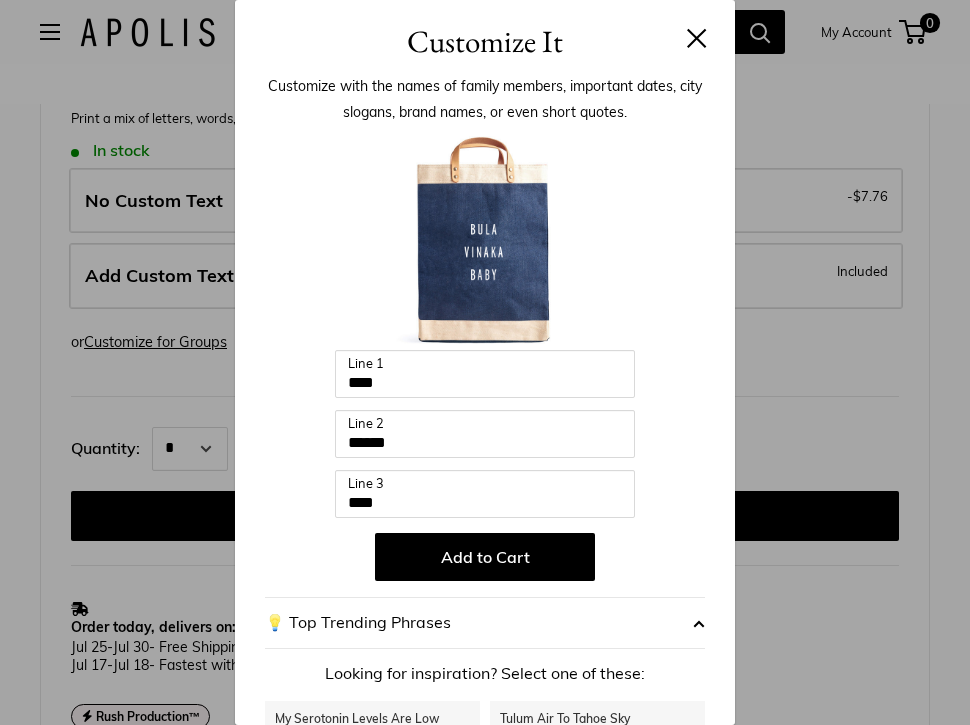 click at bounding box center (697, 38) 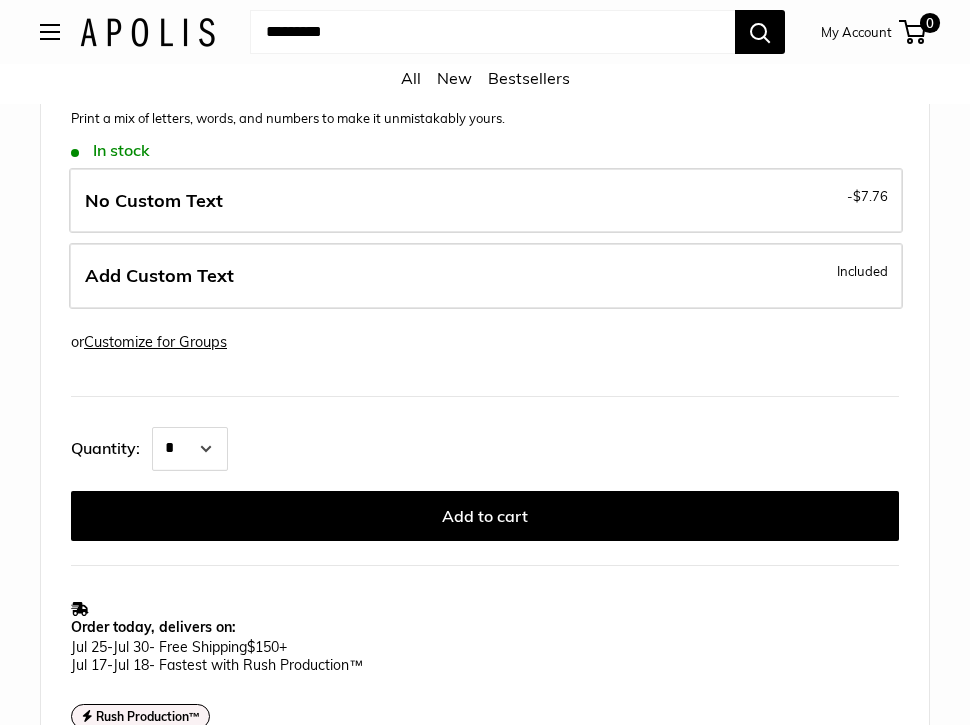 scroll, scrollTop: 1183, scrollLeft: 0, axis: vertical 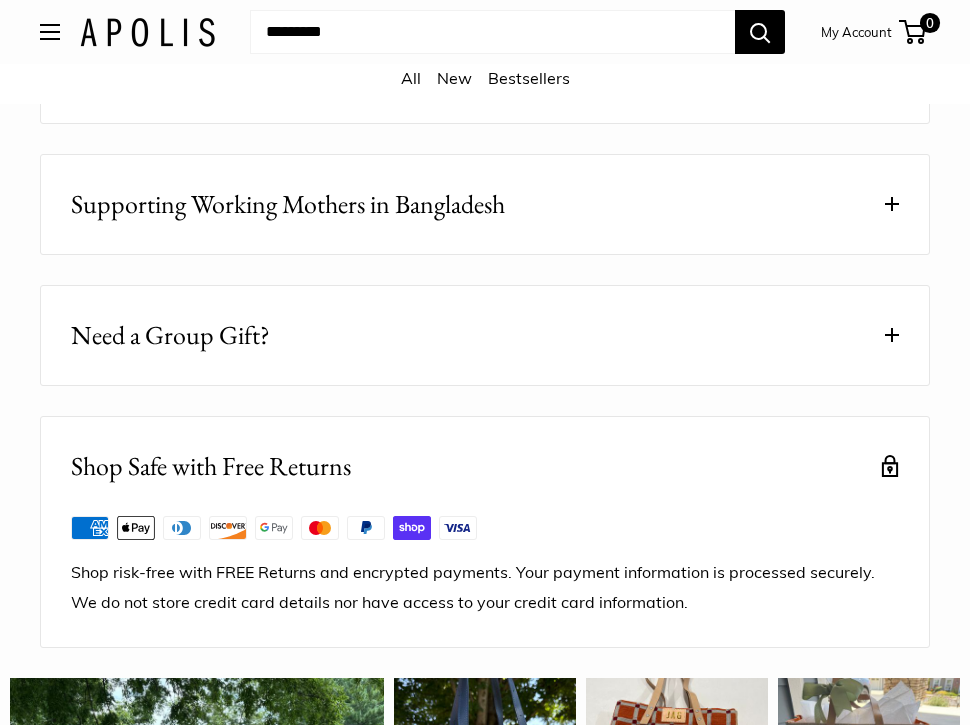click on "Supporting Working Mothers in Bangladesh" at bounding box center [288, 204] 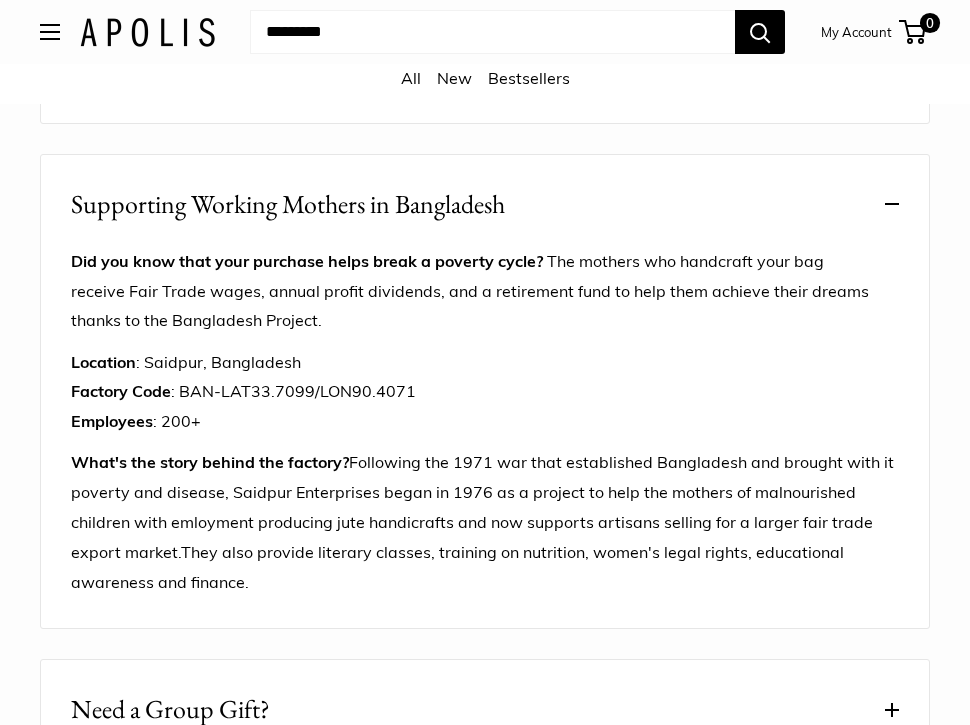 scroll, scrollTop: 2409, scrollLeft: 0, axis: vertical 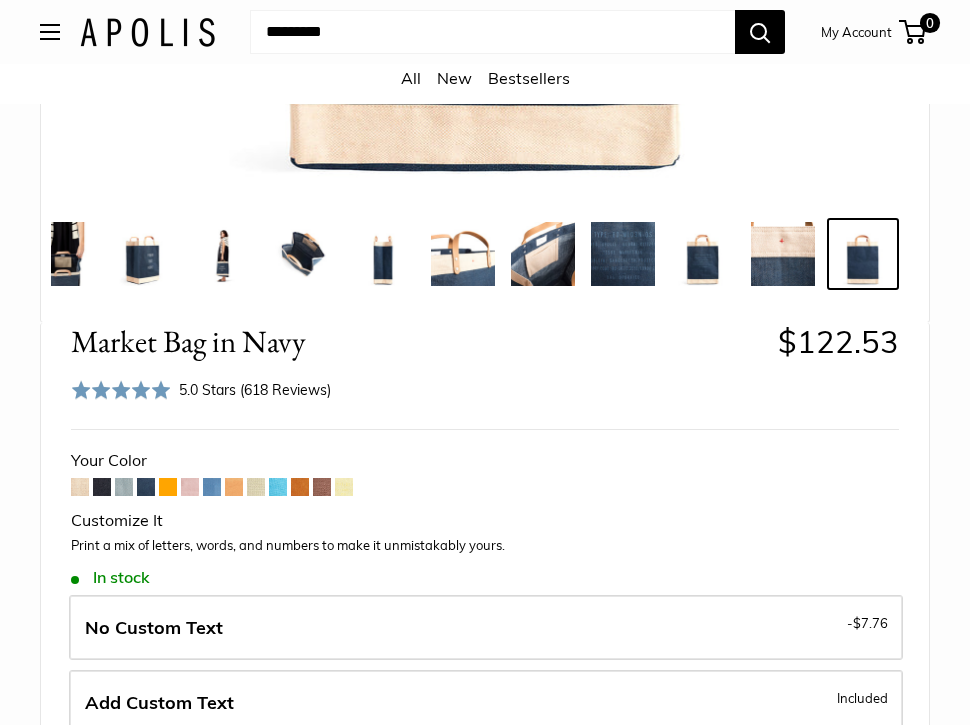 click at bounding box center (168, 487) 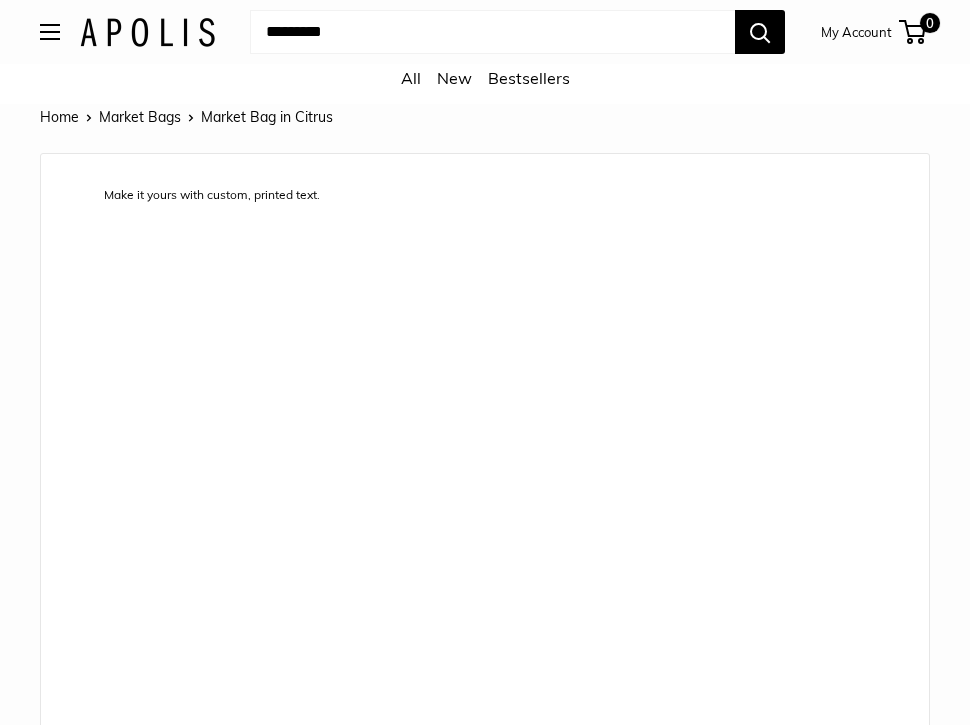 scroll, scrollTop: 0, scrollLeft: 0, axis: both 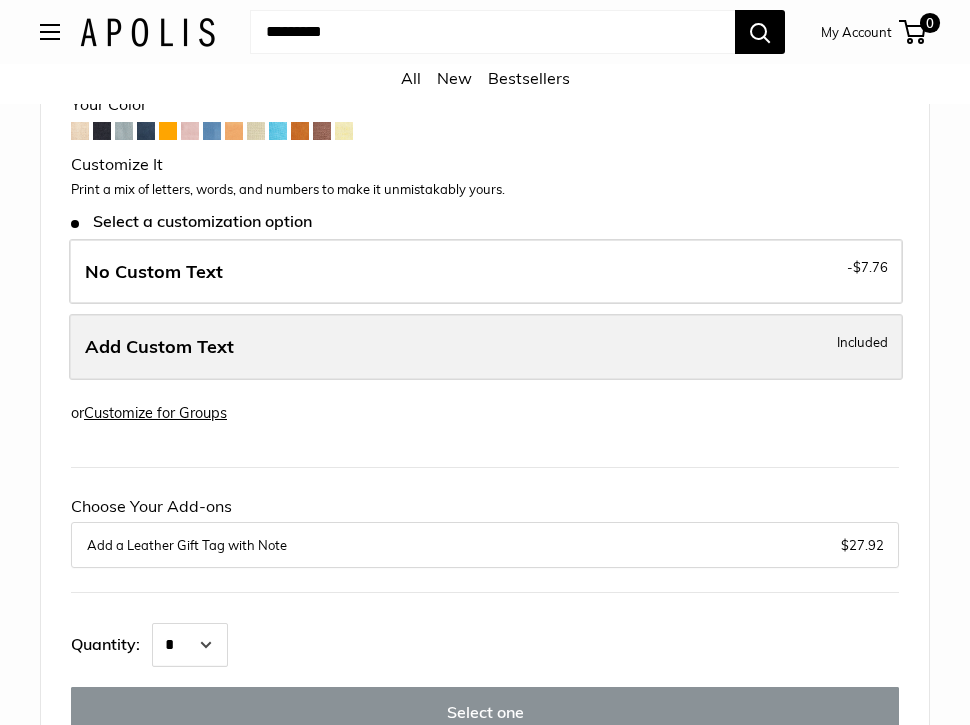 click on "Add Custom Text
Included" at bounding box center [486, 347] 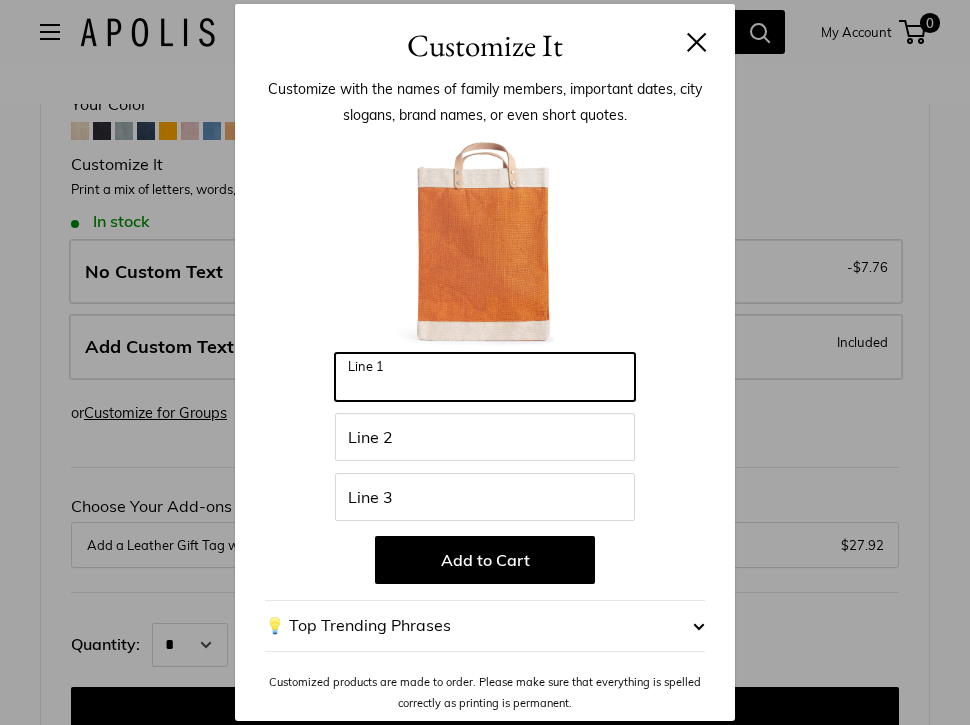 click on "Line 1" at bounding box center (485, 377) 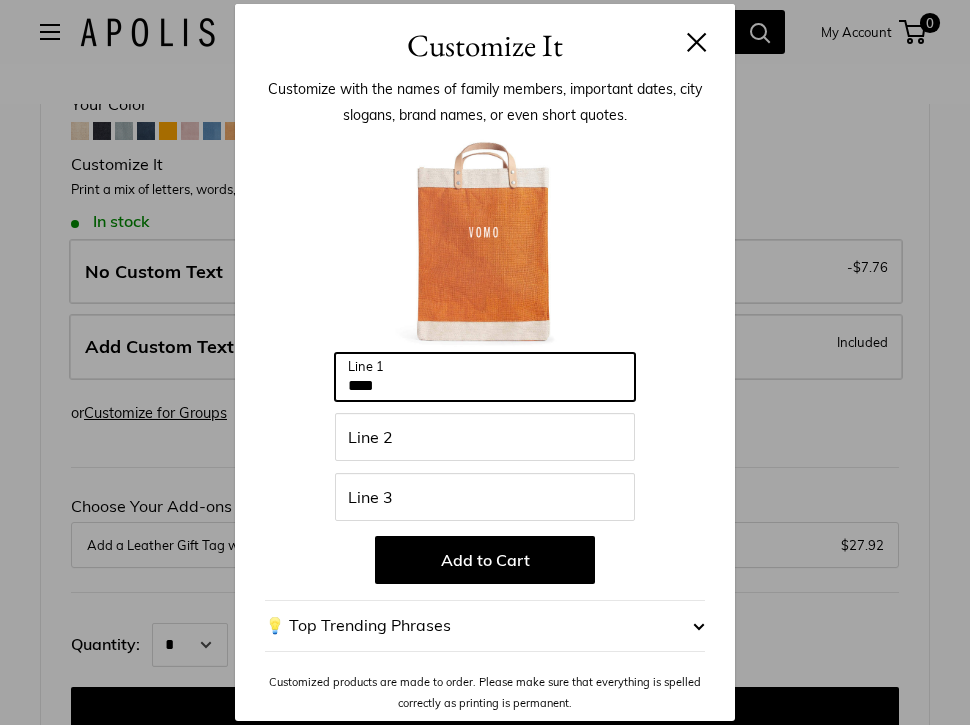 type on "****" 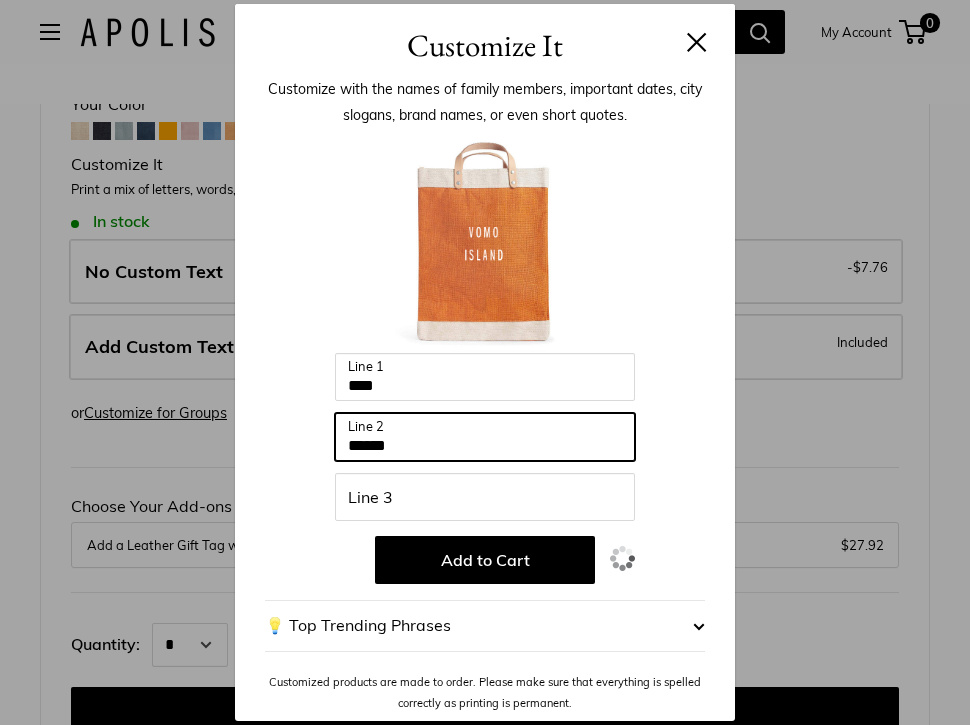 type on "******" 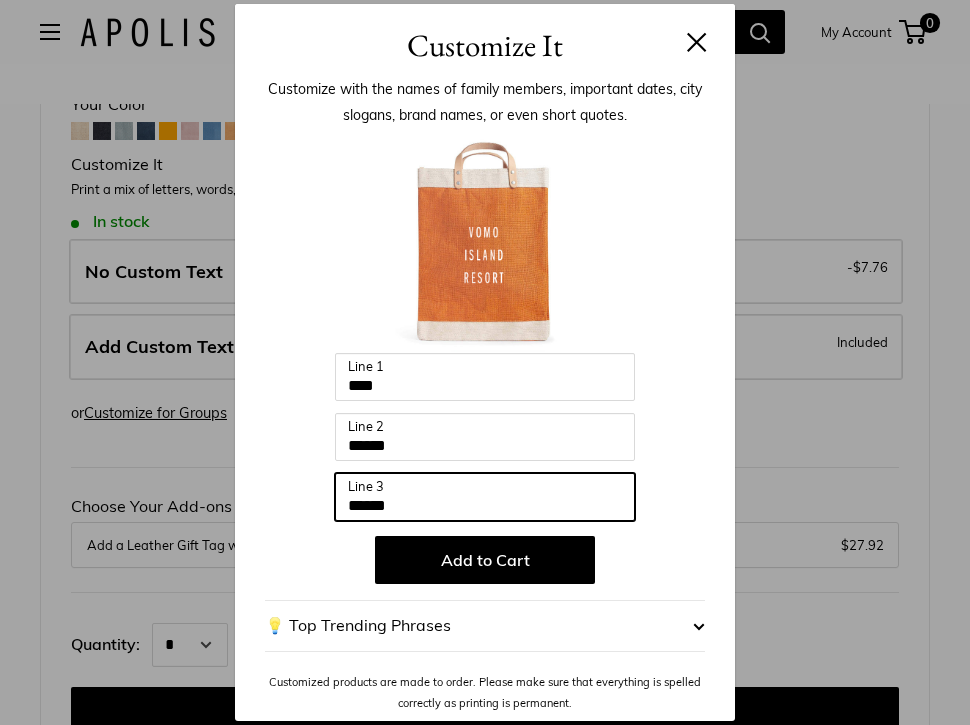 type on "******" 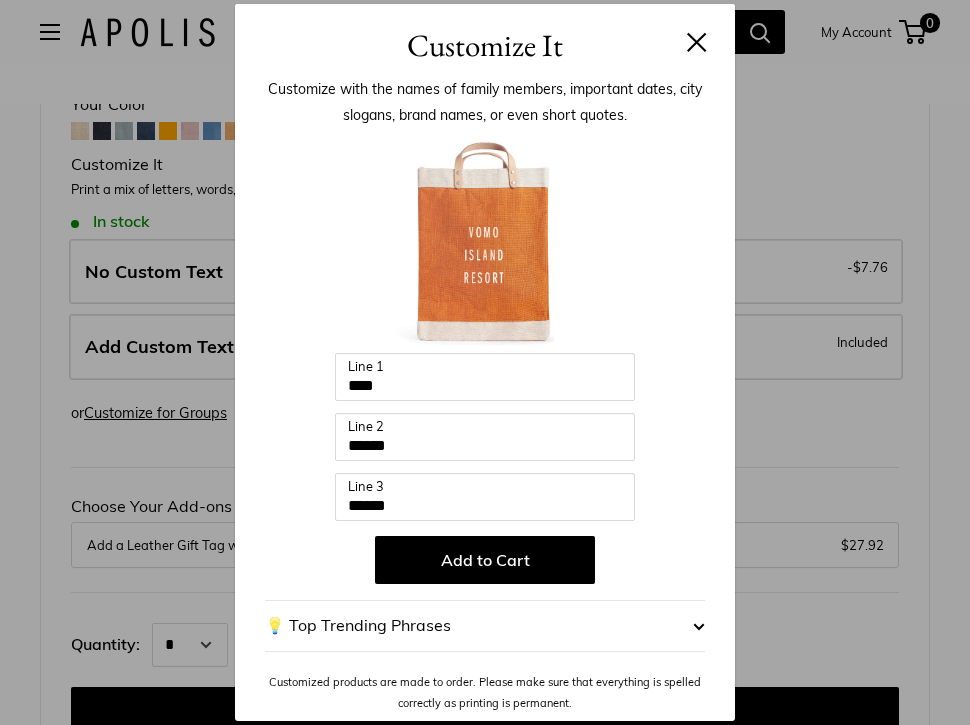 click at bounding box center (697, 42) 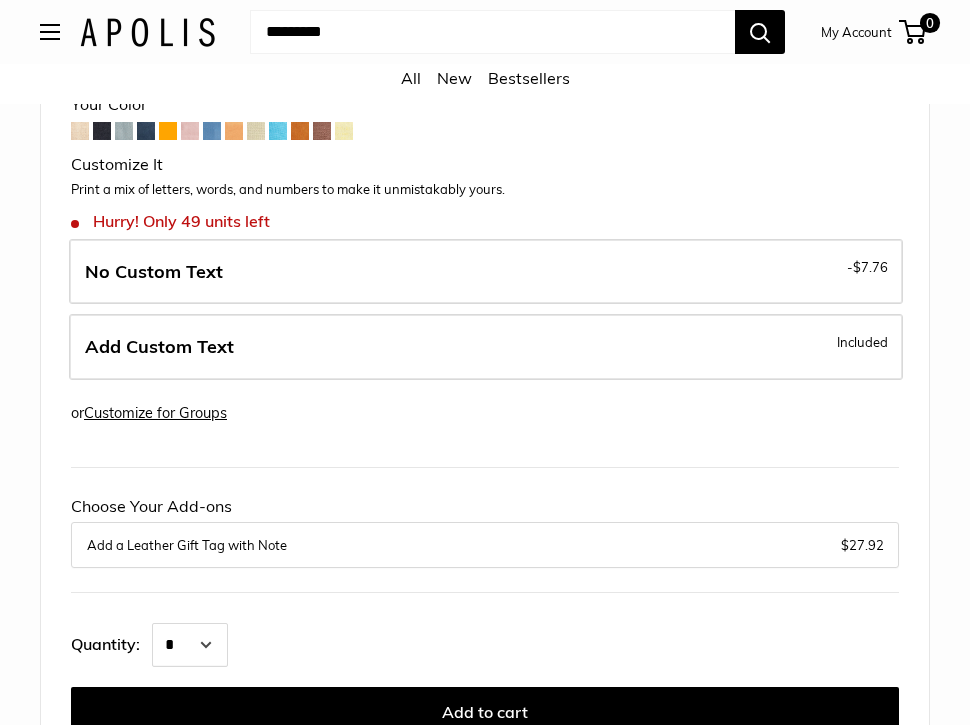 scroll, scrollTop: 0, scrollLeft: 204, axis: horizontal 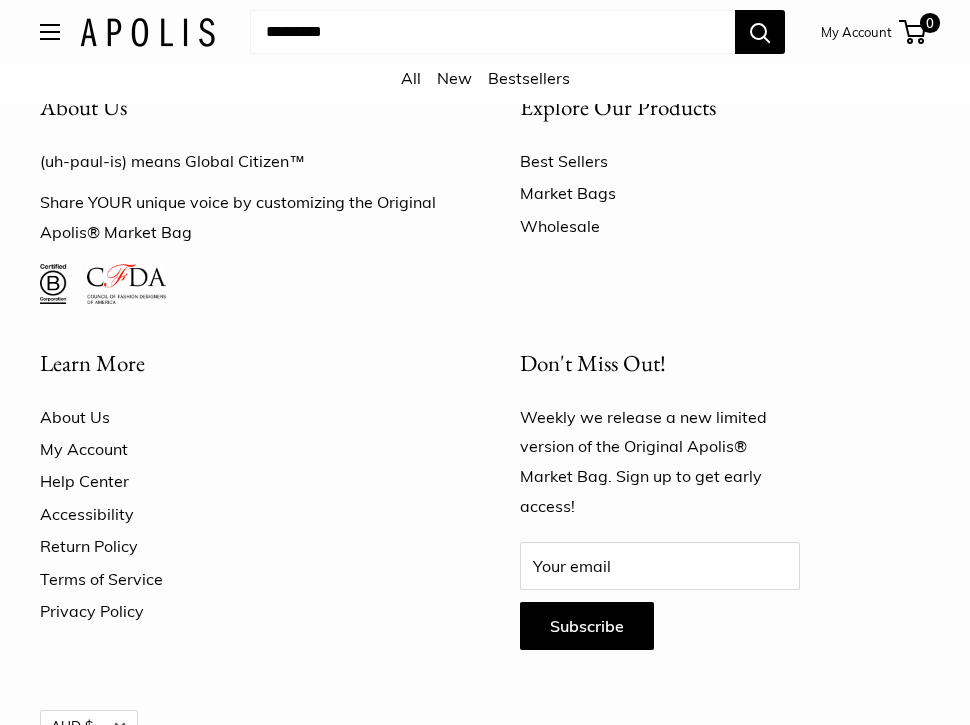 click on "Wholesale" at bounding box center [725, 226] 